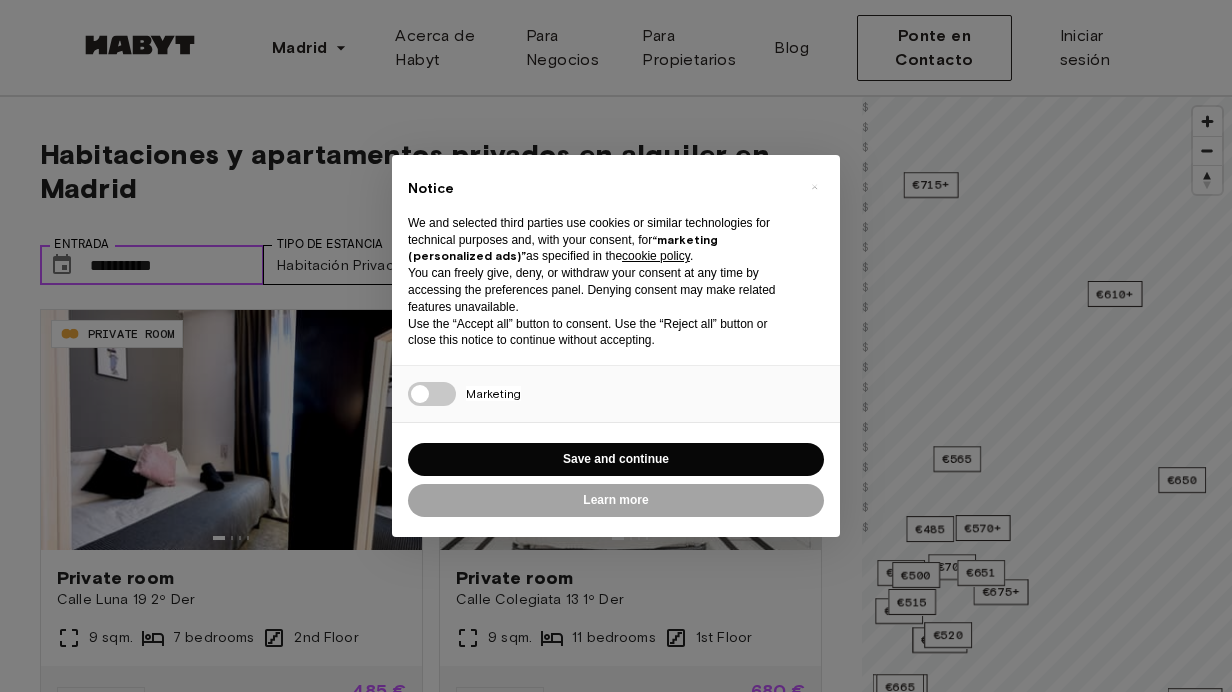 scroll, scrollTop: 0, scrollLeft: 0, axis: both 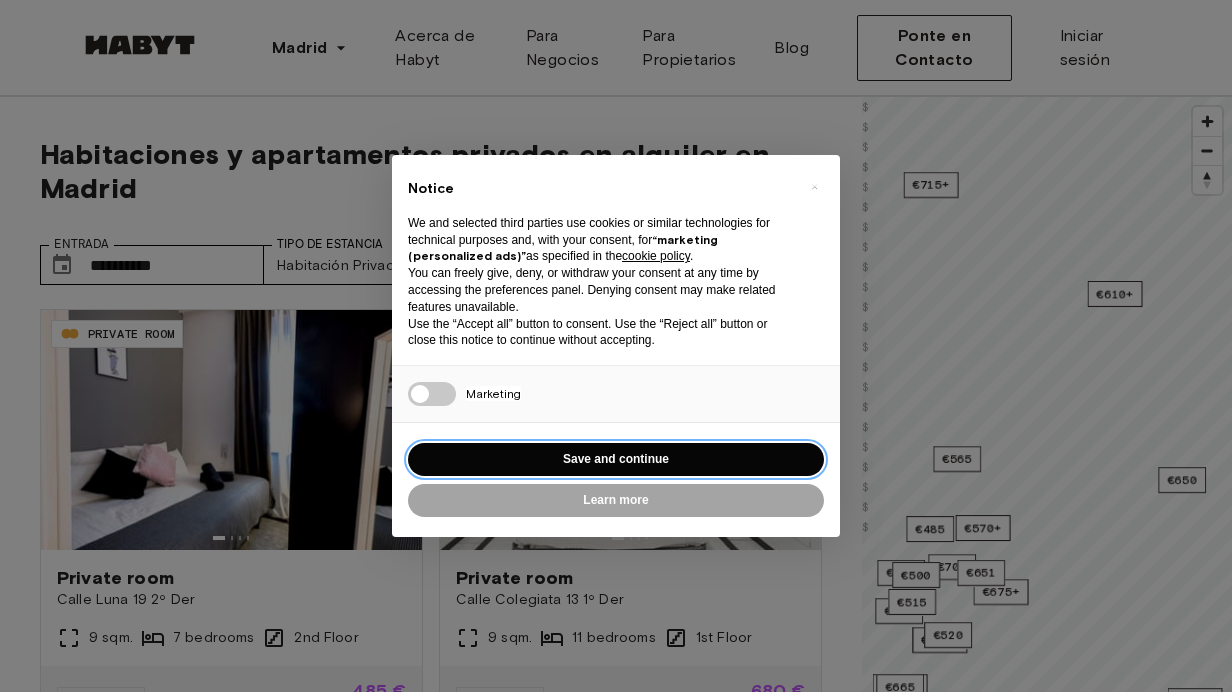 click on "Save and continue" at bounding box center (616, 459) 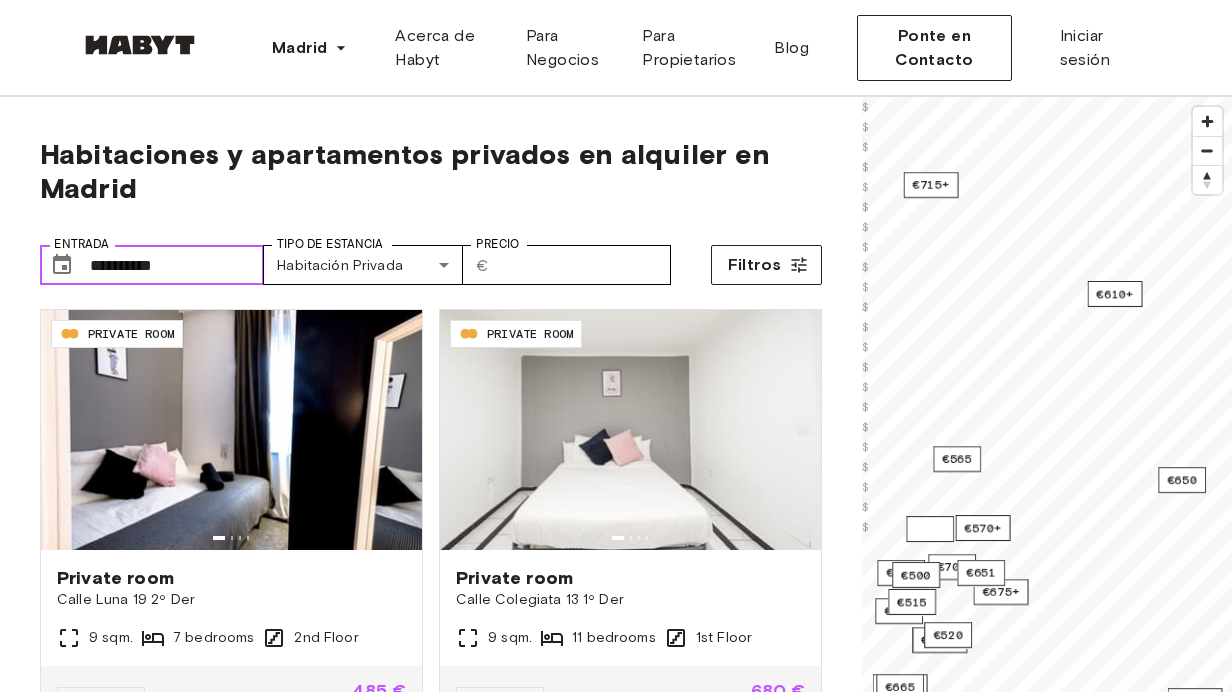 click on "**********" at bounding box center [177, 265] 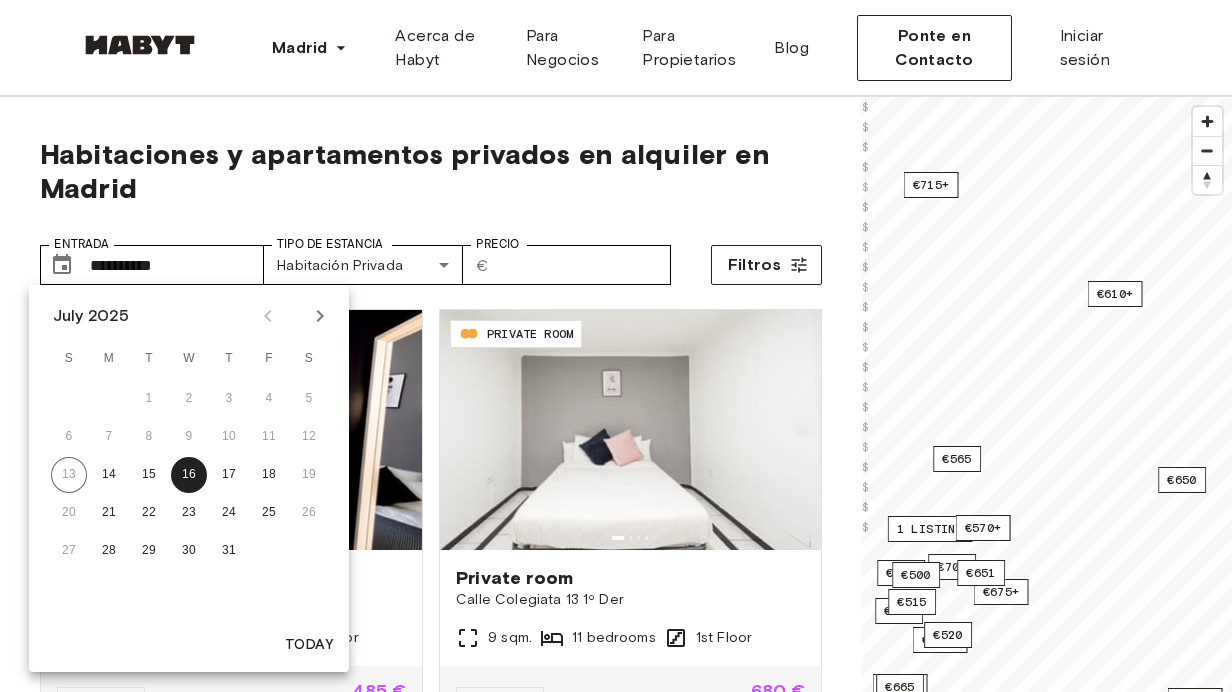 scroll, scrollTop: 0, scrollLeft: 0, axis: both 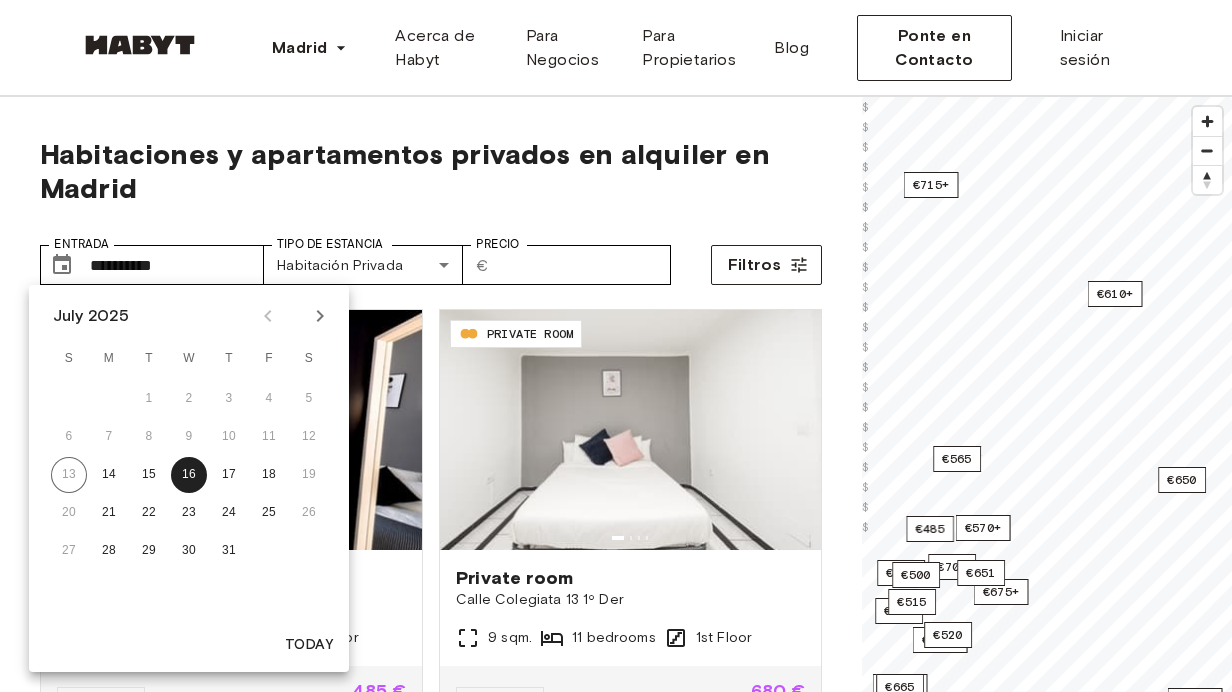 click 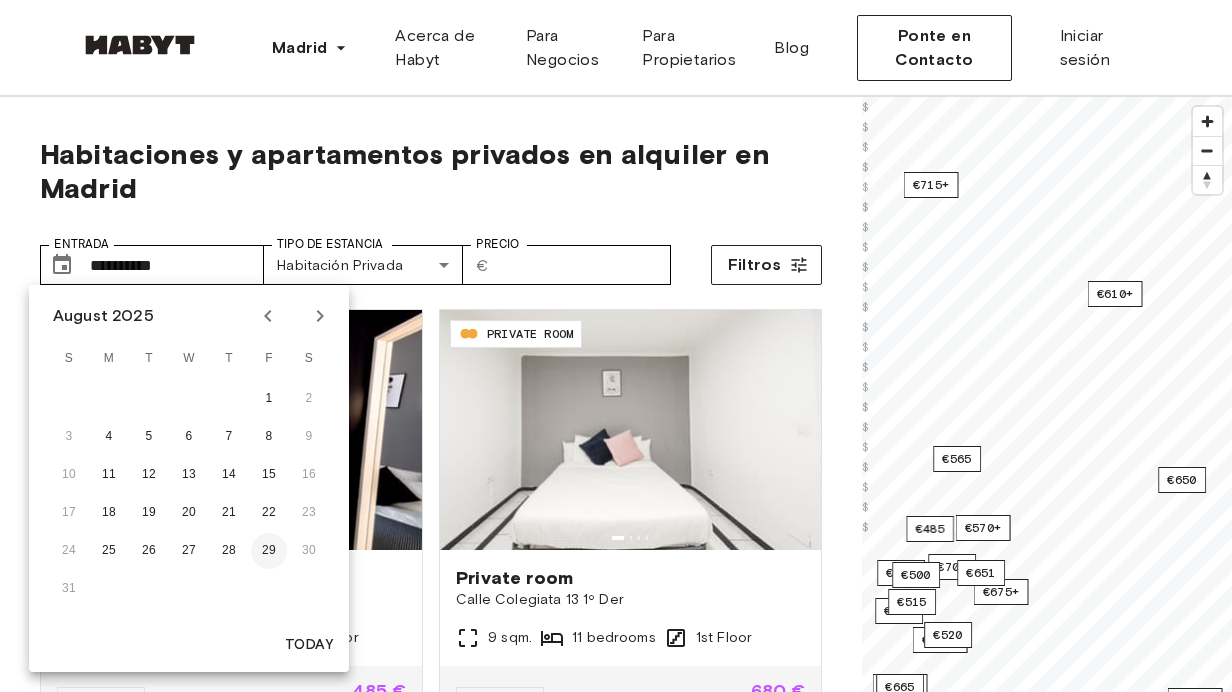 click on "29" at bounding box center [269, 551] 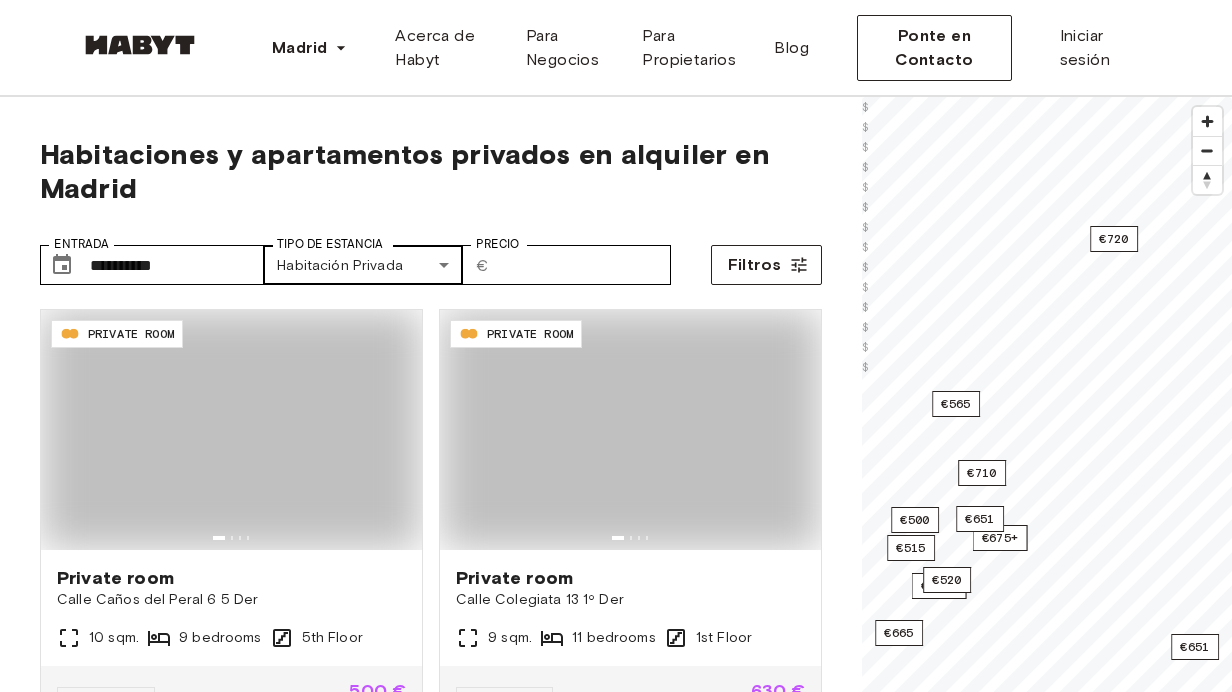 type on "**********" 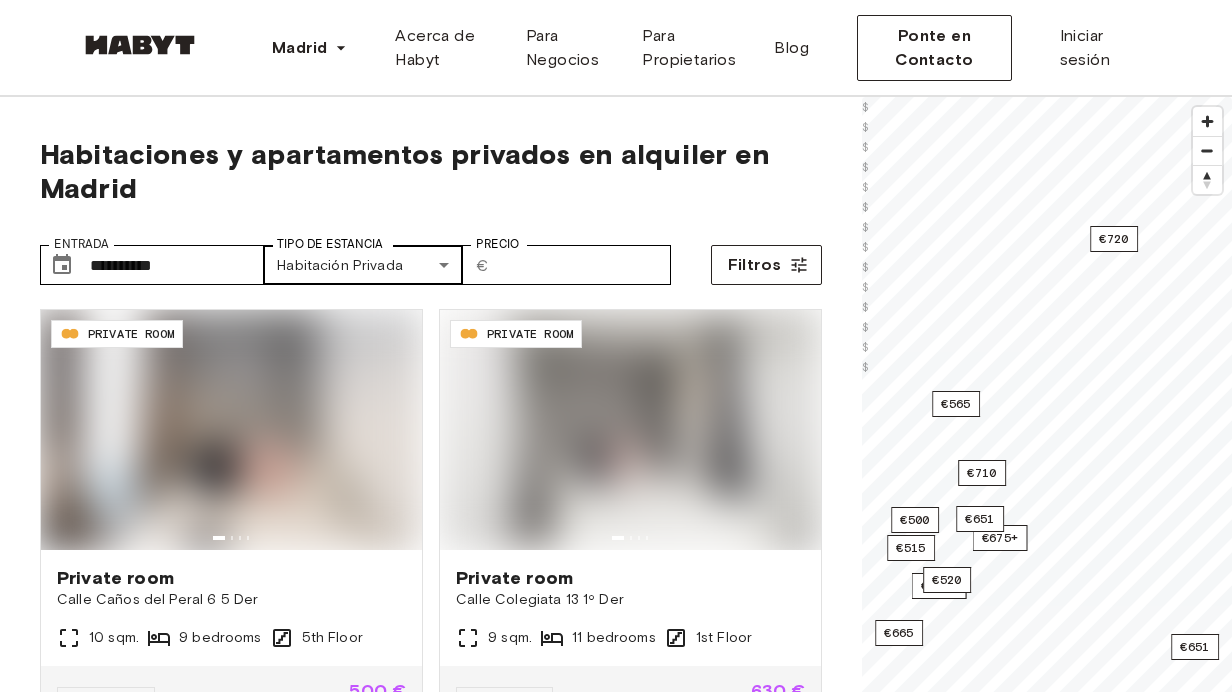 click on "**********" at bounding box center [616, 2475] 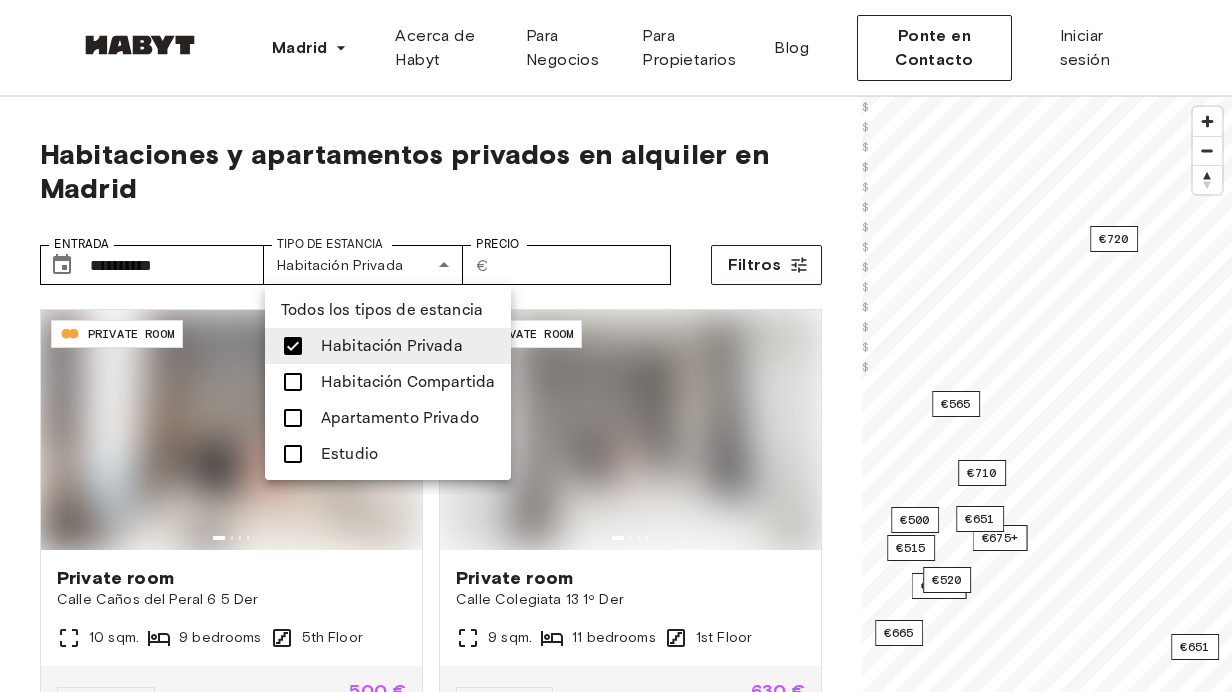 click at bounding box center [616, 346] 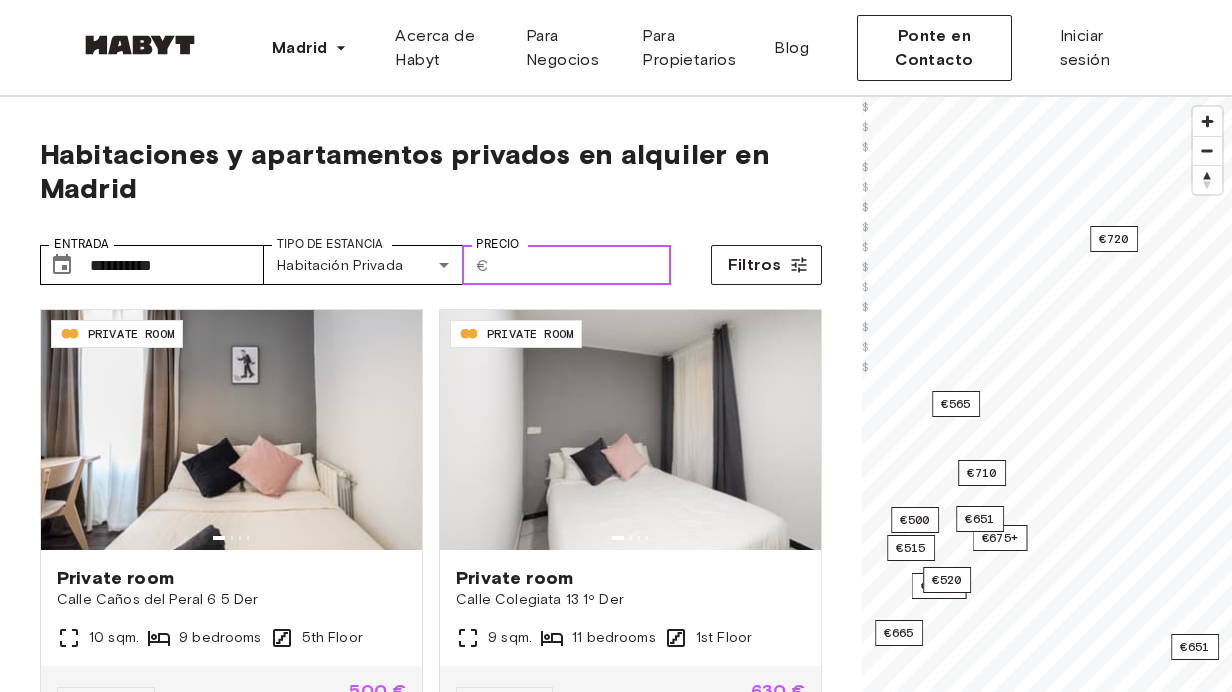 click on "Precio" at bounding box center (584, 265) 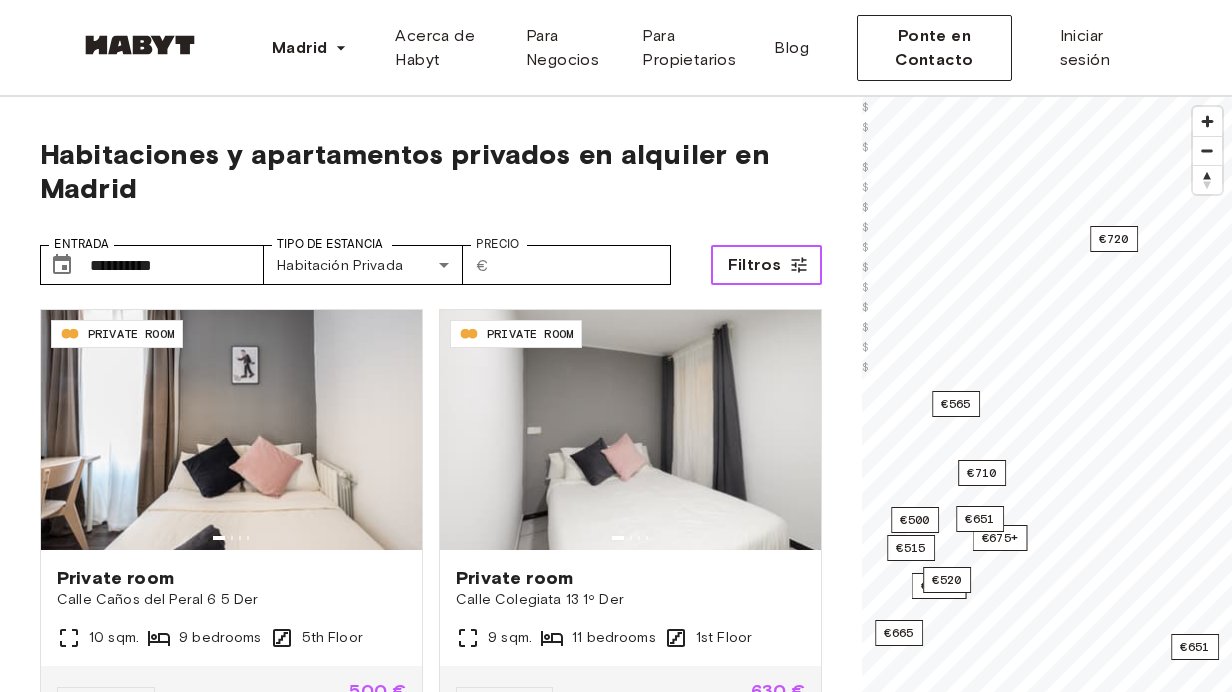 click on "Filtros" at bounding box center [755, 265] 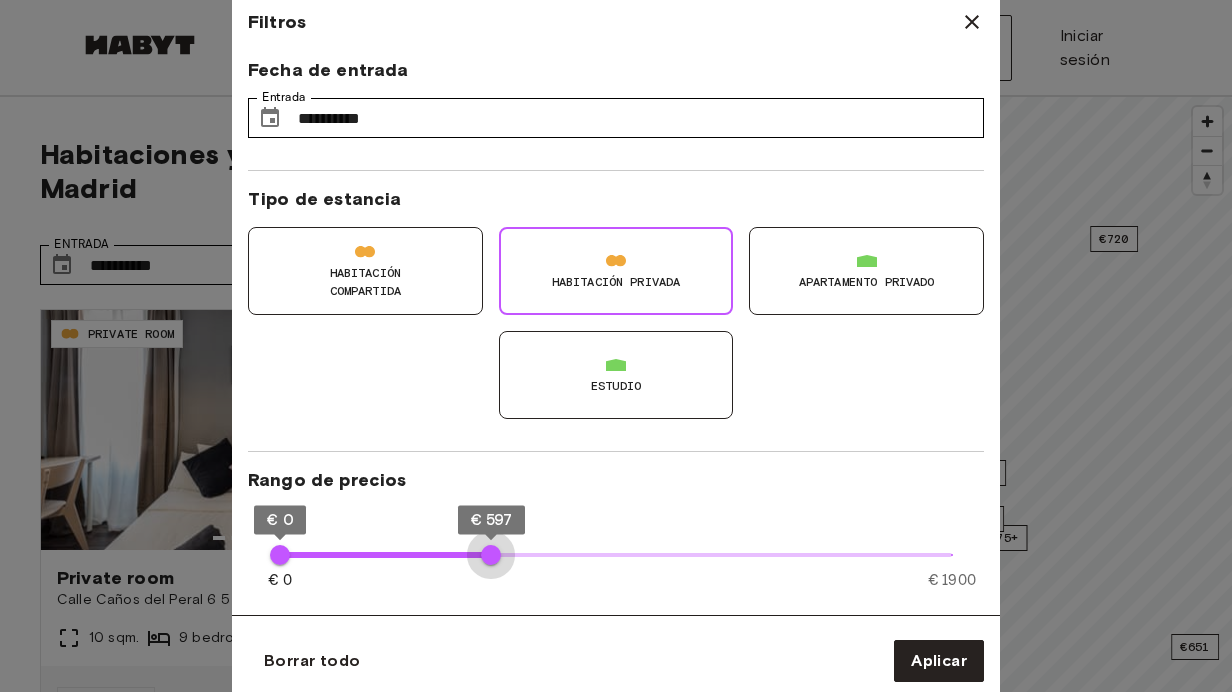 type on "***" 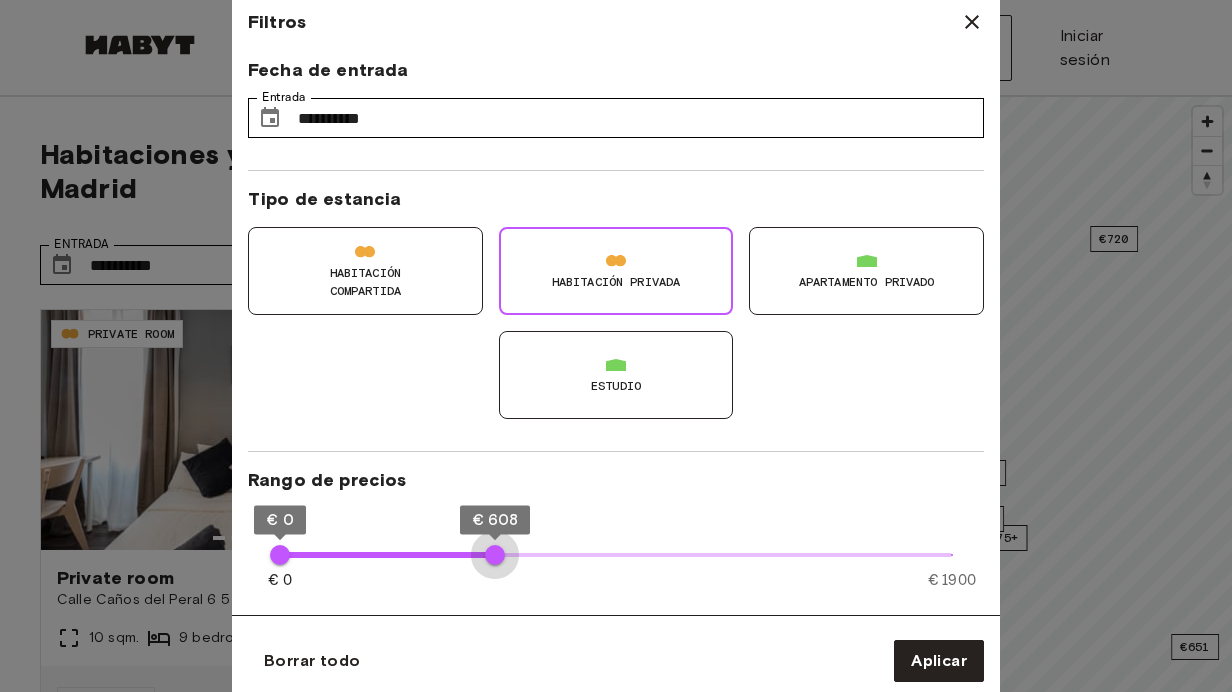 drag, startPoint x: 946, startPoint y: 556, endPoint x: 495, endPoint y: 545, distance: 451.13412 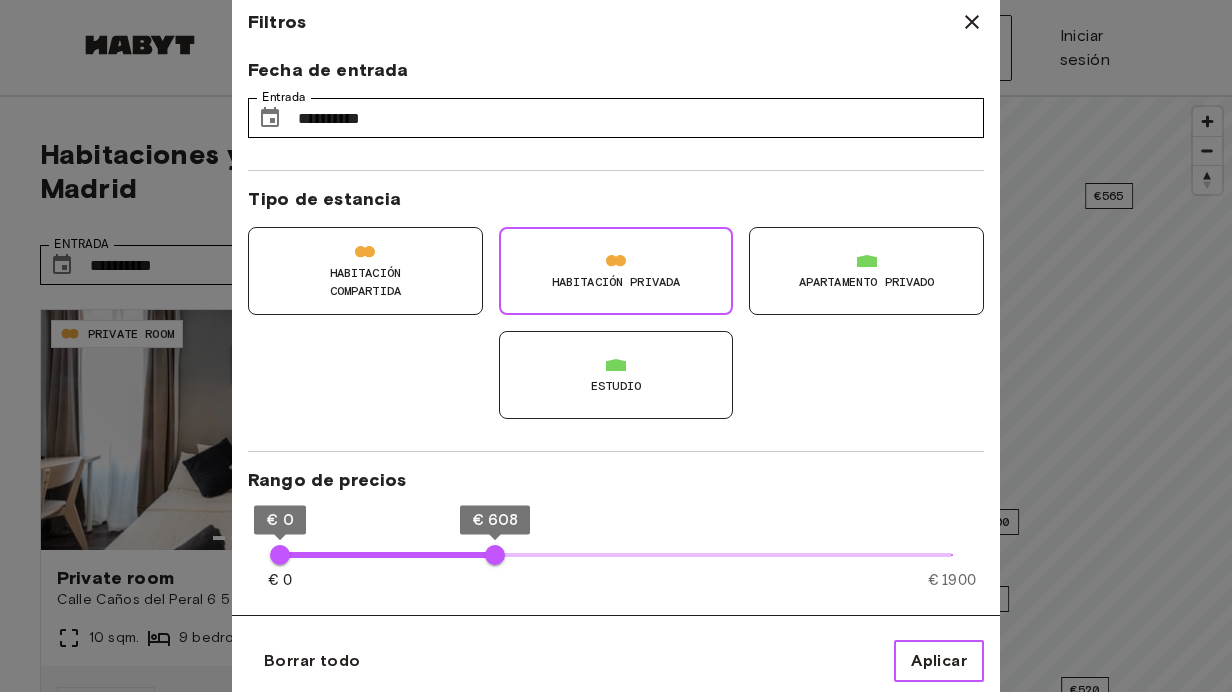 click on "Aplicar" at bounding box center [939, 661] 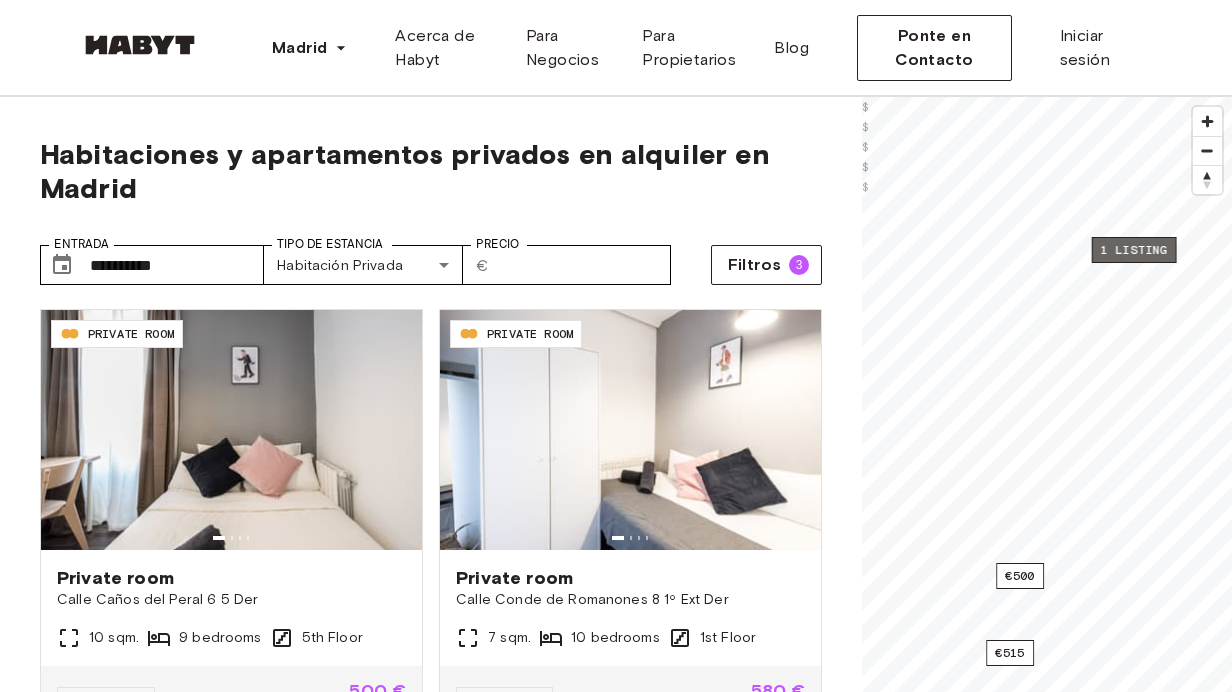 click on "1 listing" at bounding box center (1134, 250) 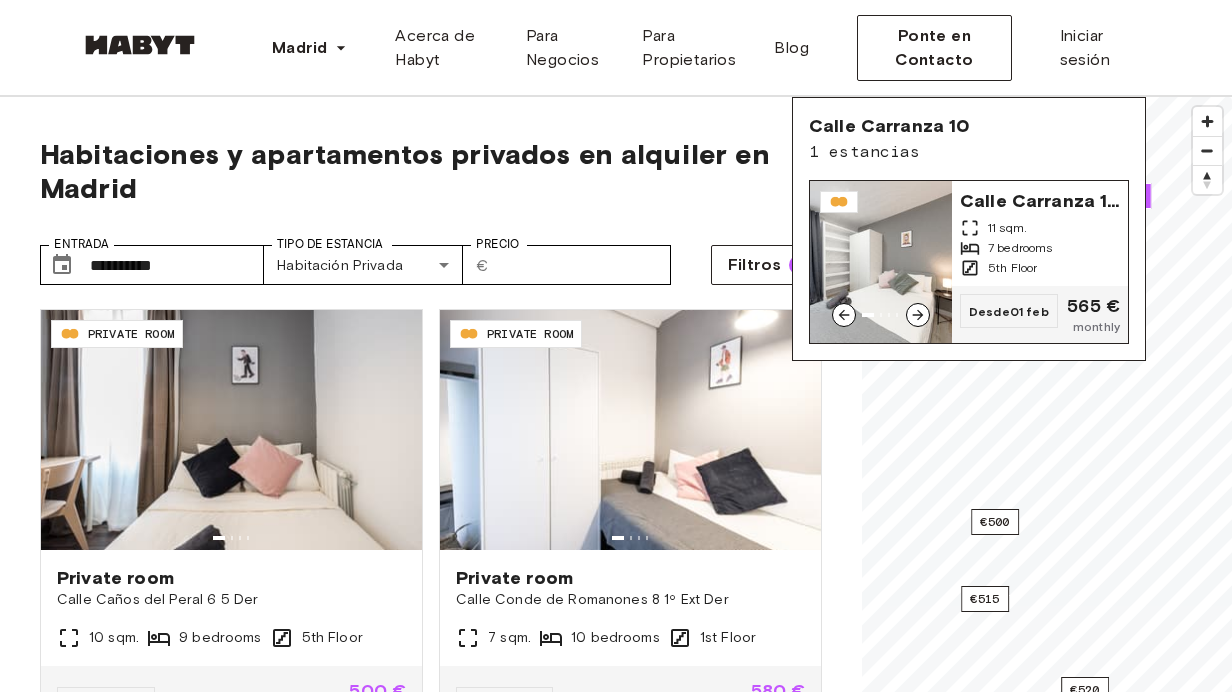 click at bounding box center [881, 262] 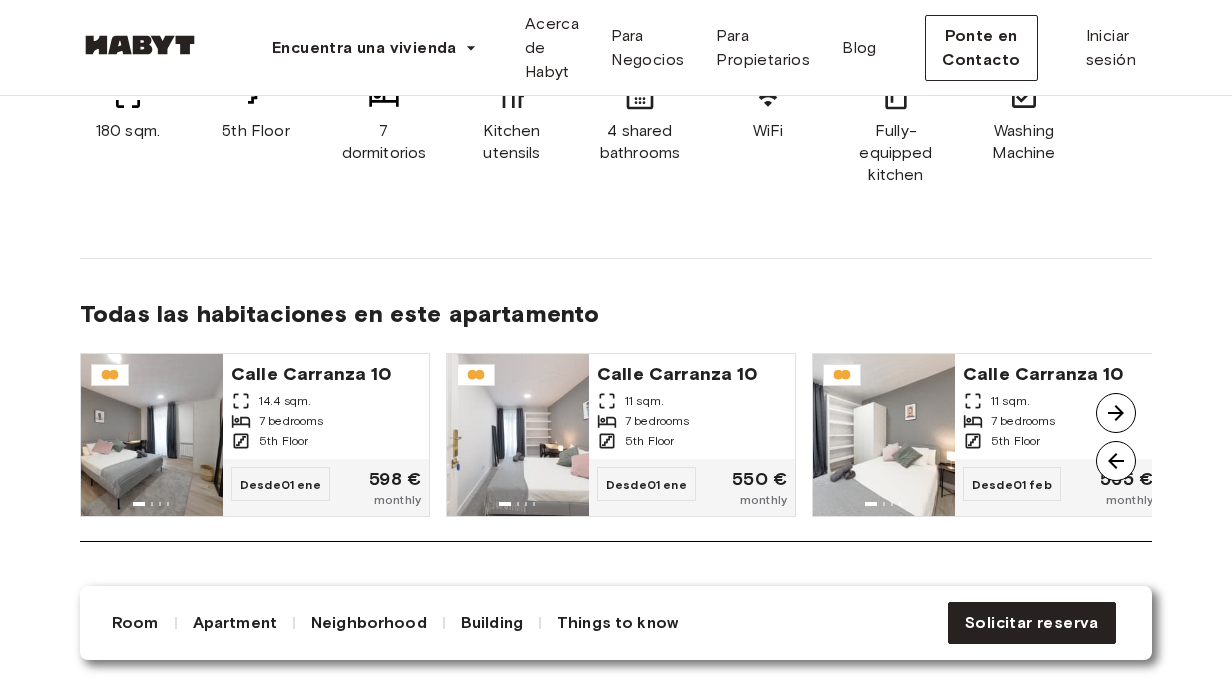 scroll, scrollTop: 1551, scrollLeft: 0, axis: vertical 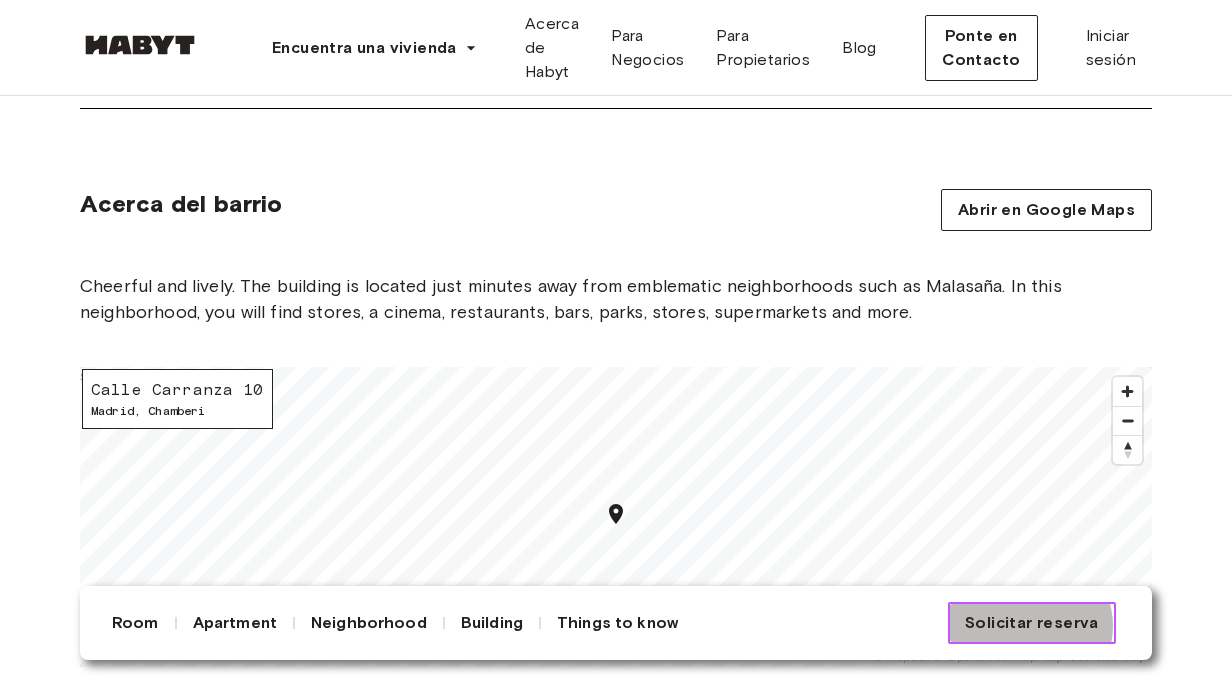 click on "Solicitar reserva" at bounding box center (1032, 623) 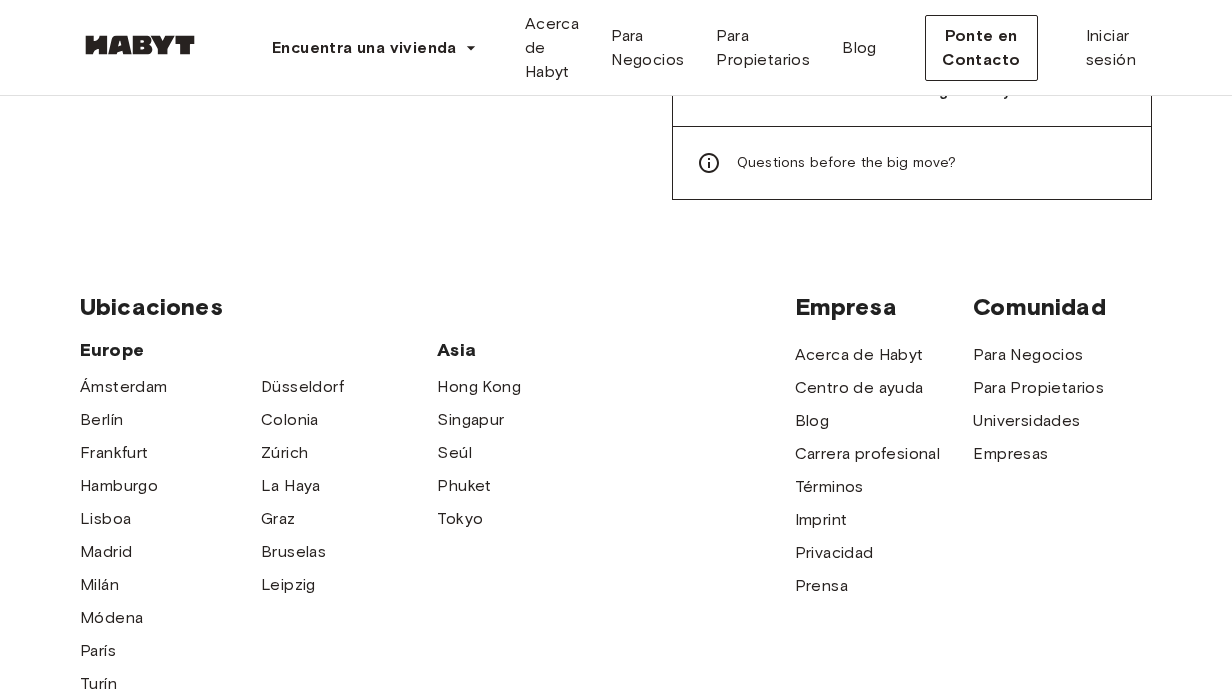 scroll, scrollTop: 0, scrollLeft: 0, axis: both 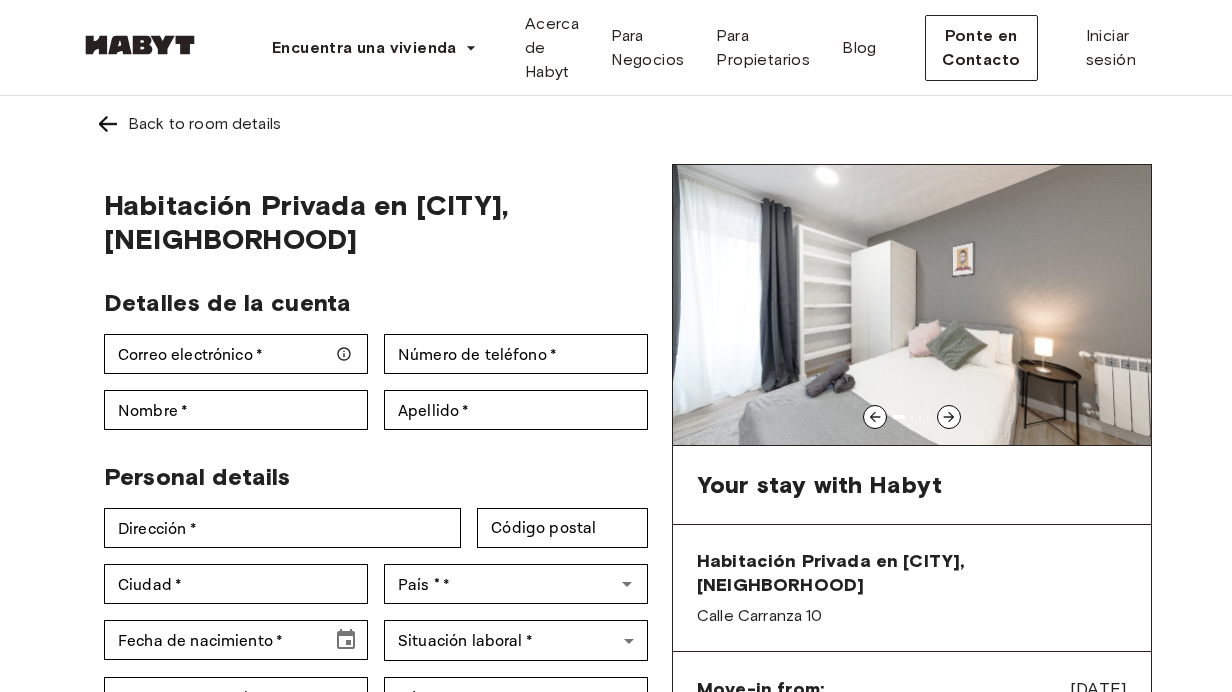 click on "Back to room details" at bounding box center (616, 124) 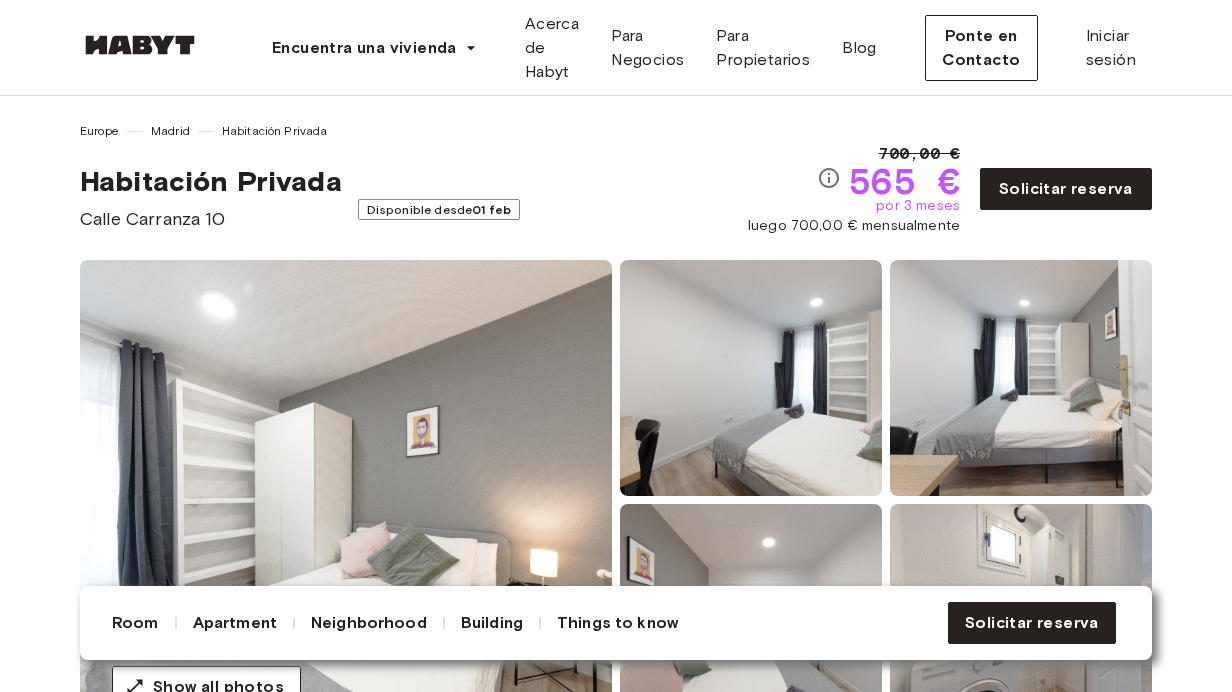 scroll, scrollTop: 0, scrollLeft: 0, axis: both 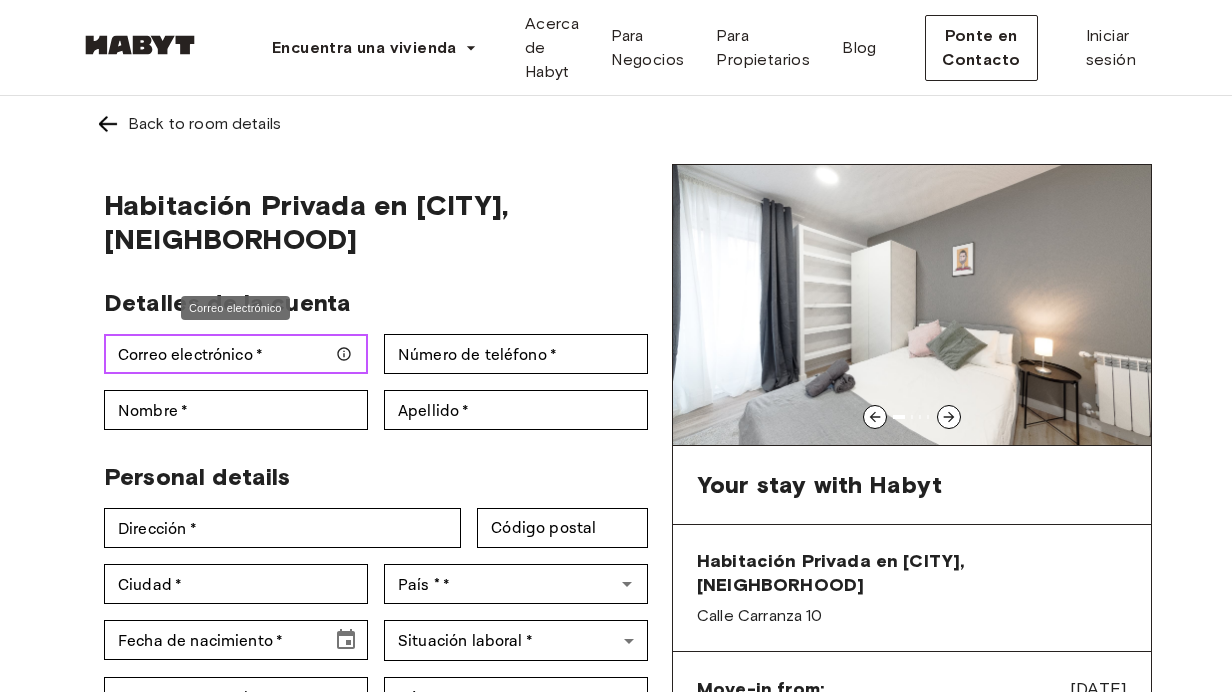 click on "Correo electrónico   *" at bounding box center (236, 354) 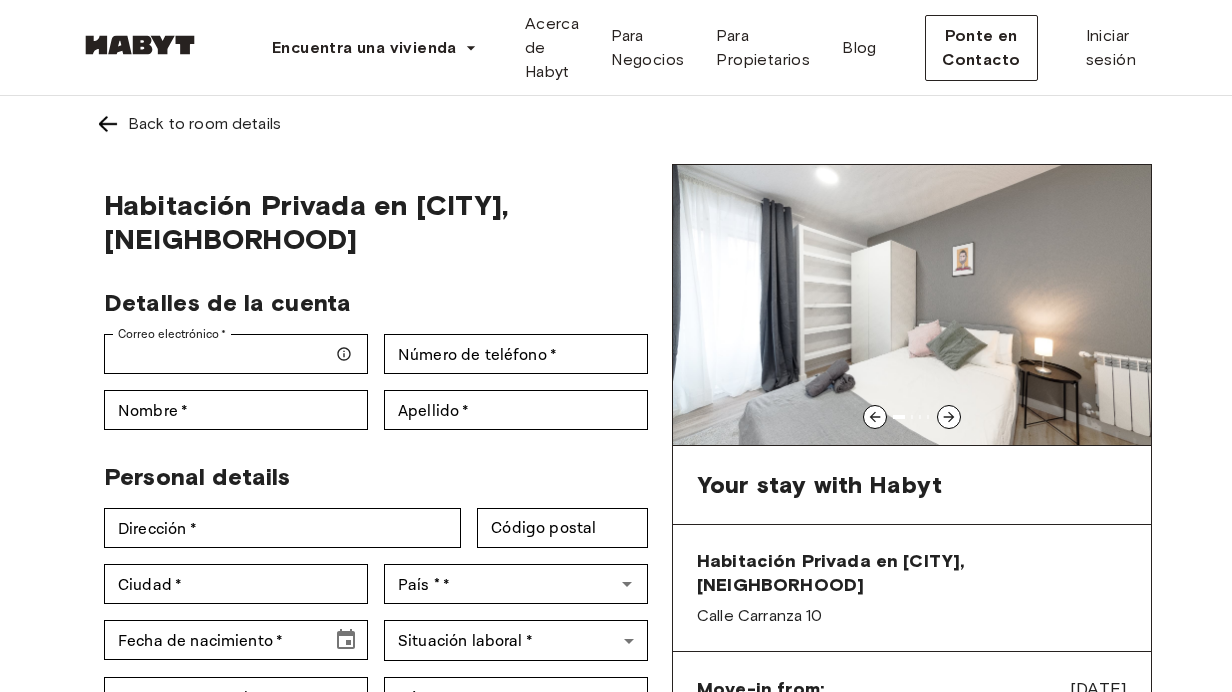 click on "Correo electrónico   * Correo electrónico   *" at bounding box center (228, 346) 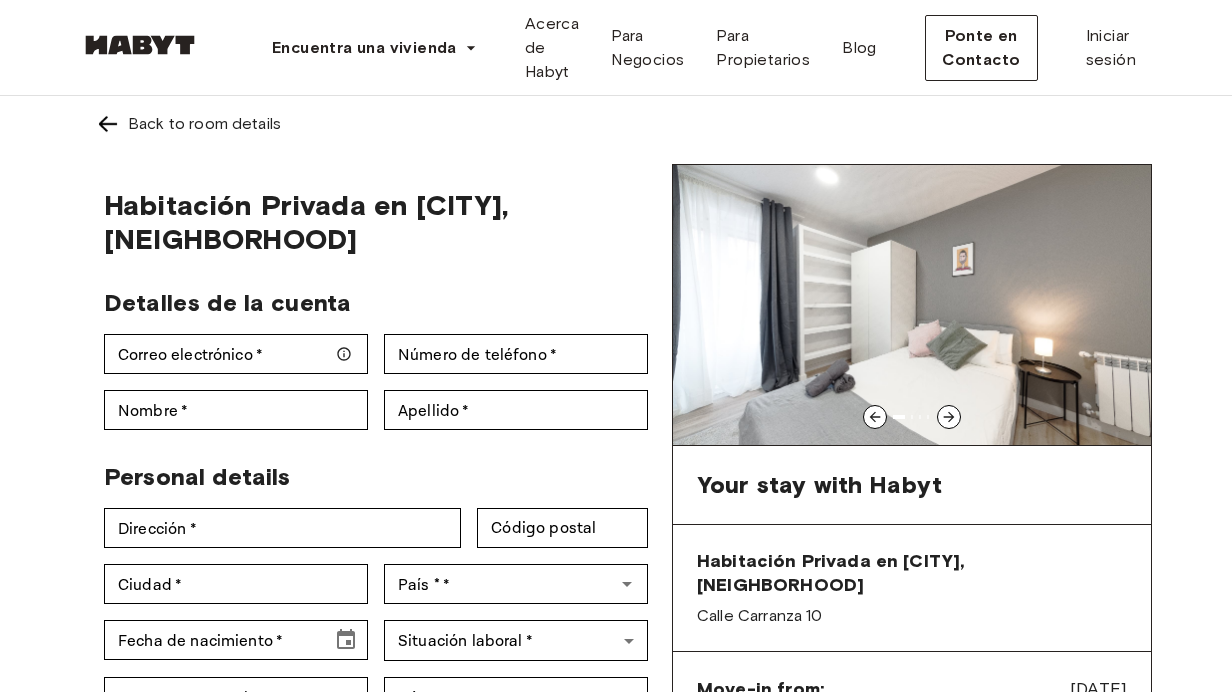 click at bounding box center [108, 124] 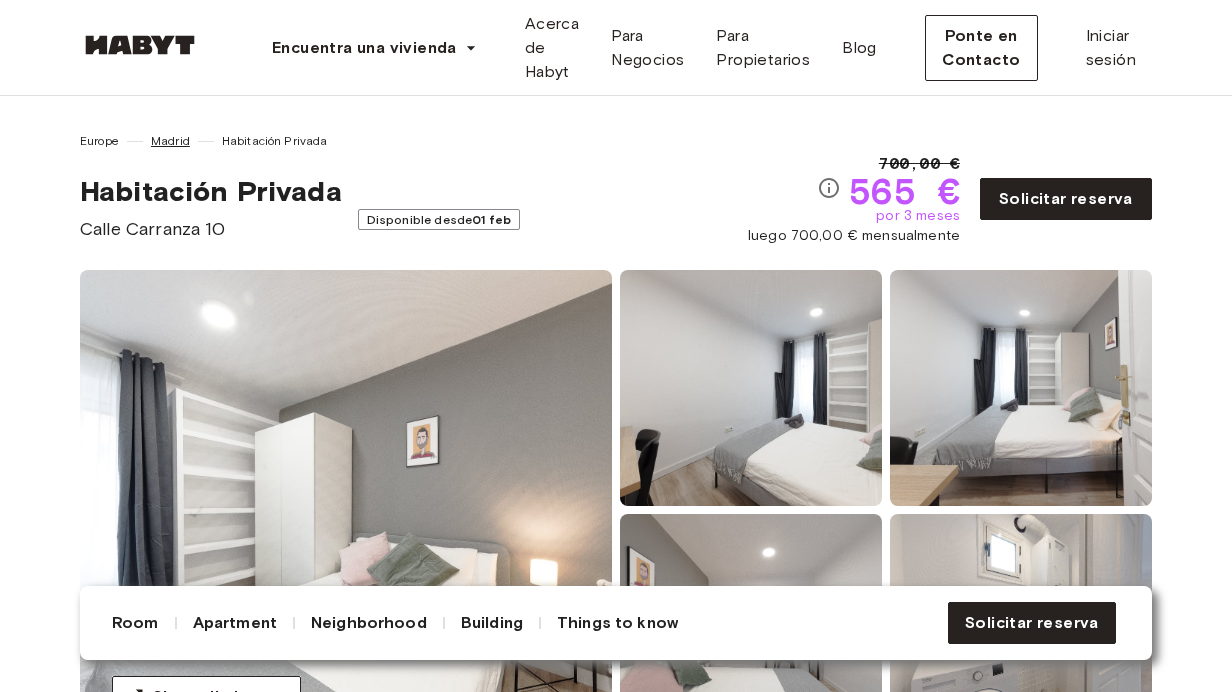 click on "Madrid" at bounding box center [170, 141] 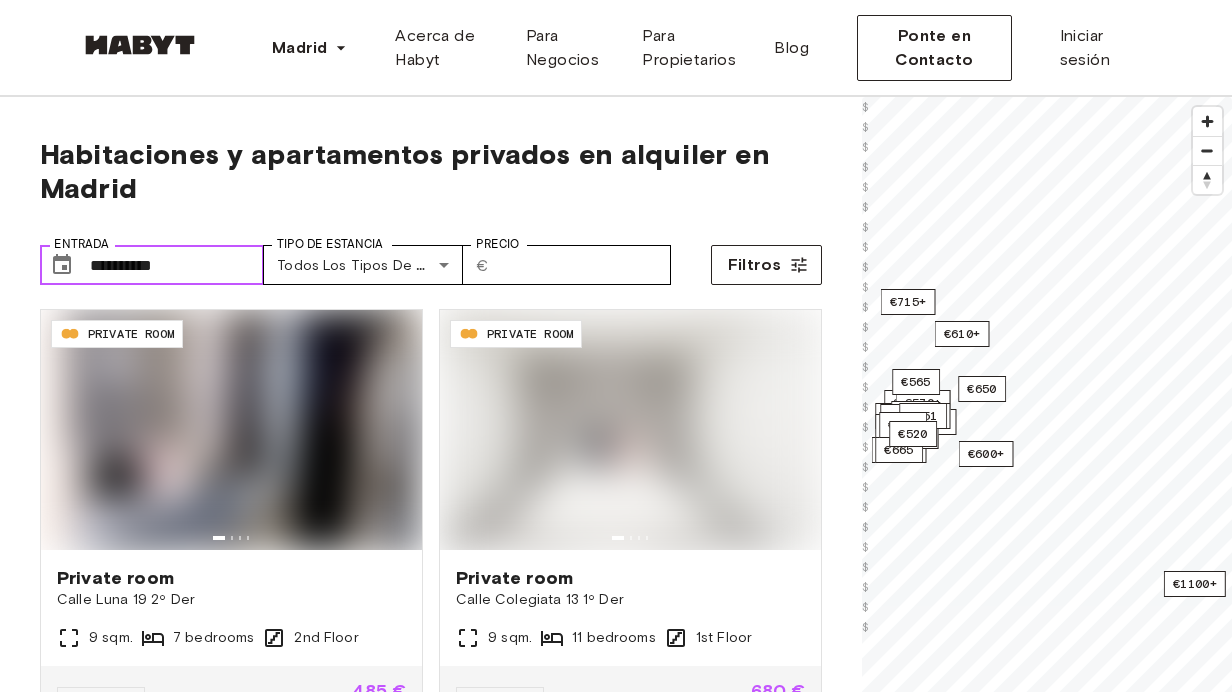 click on "**********" at bounding box center [177, 265] 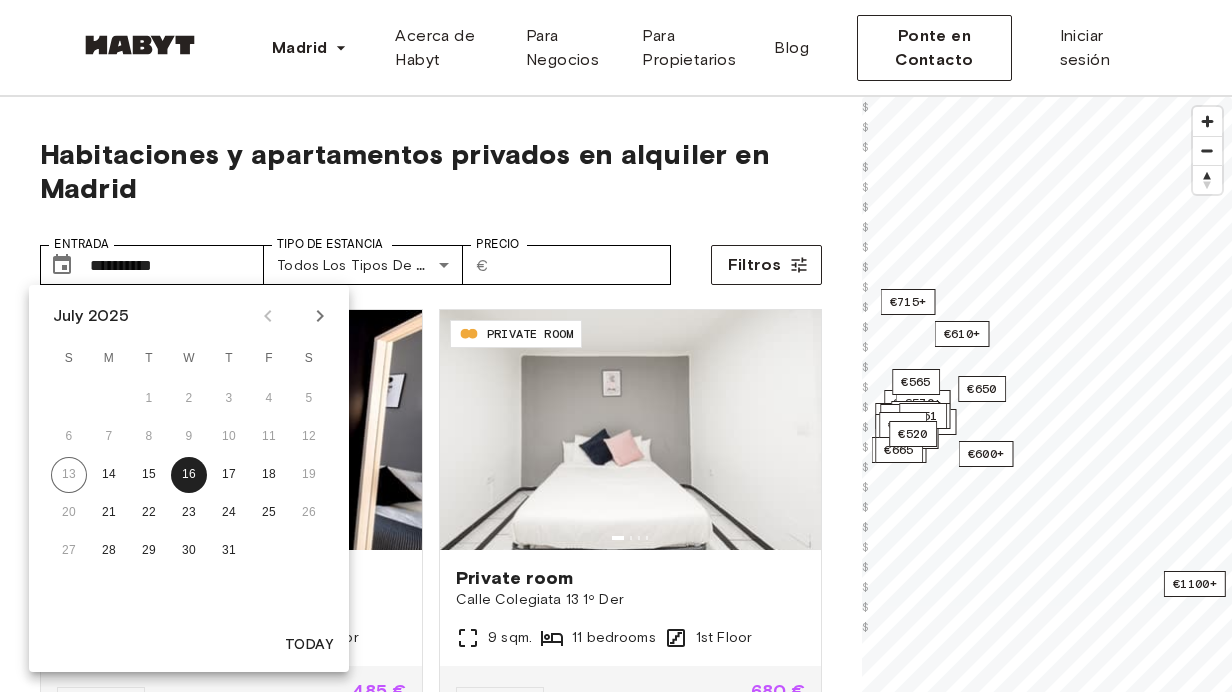 click 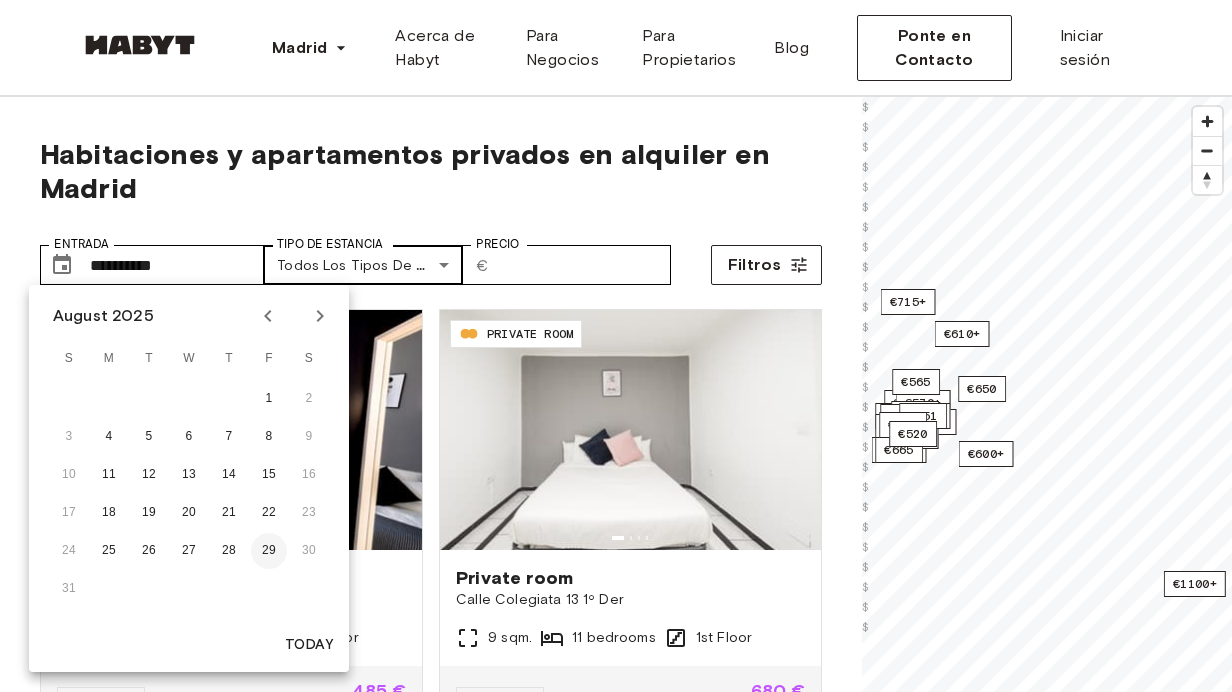 click on "29" at bounding box center [269, 551] 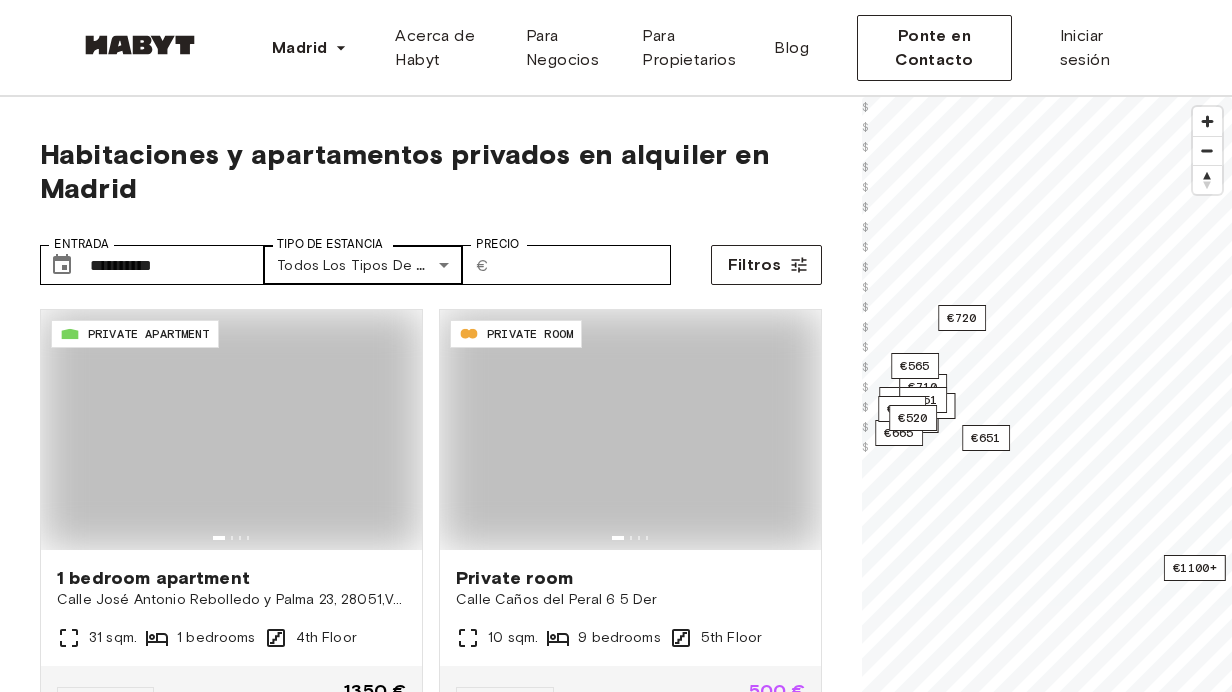 type on "**********" 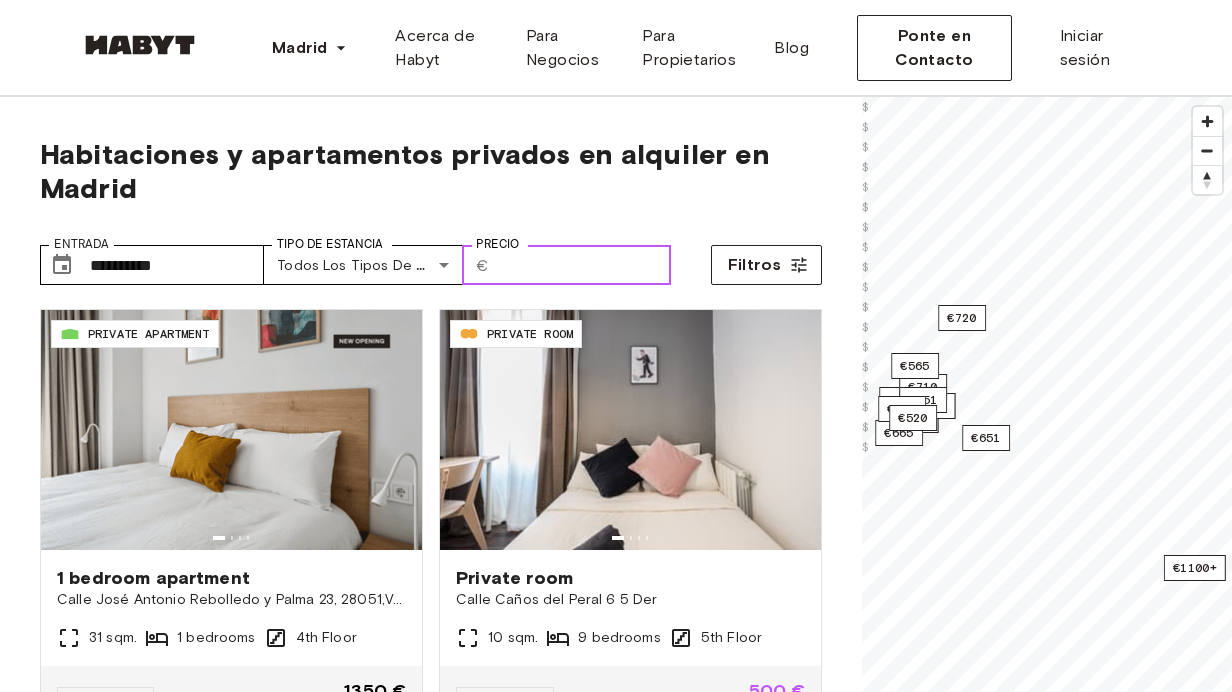 click on "Precio" at bounding box center [584, 265] 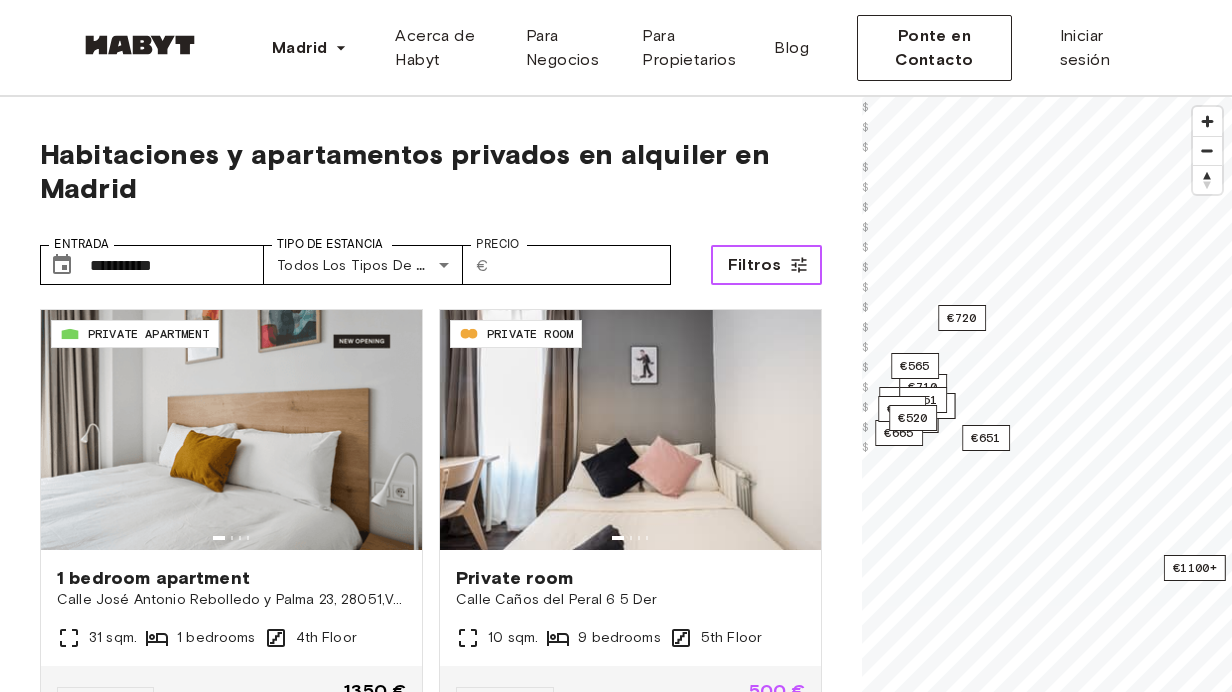 click on "Filtros" at bounding box center (755, 265) 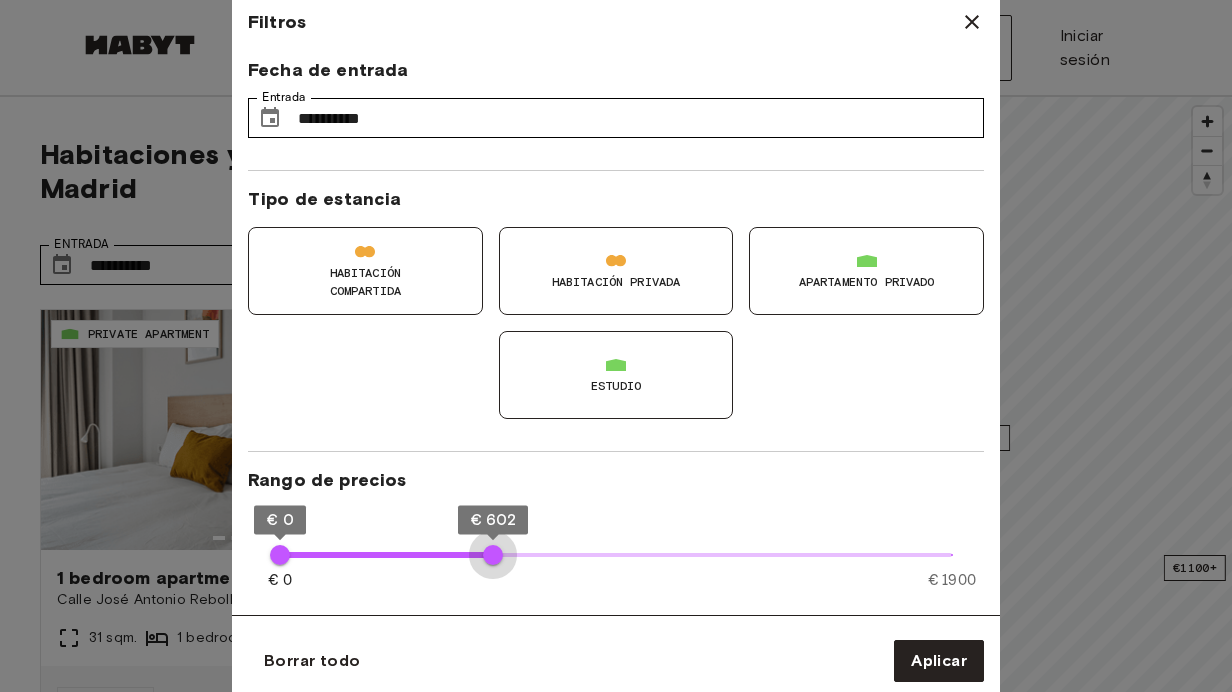 type on "***" 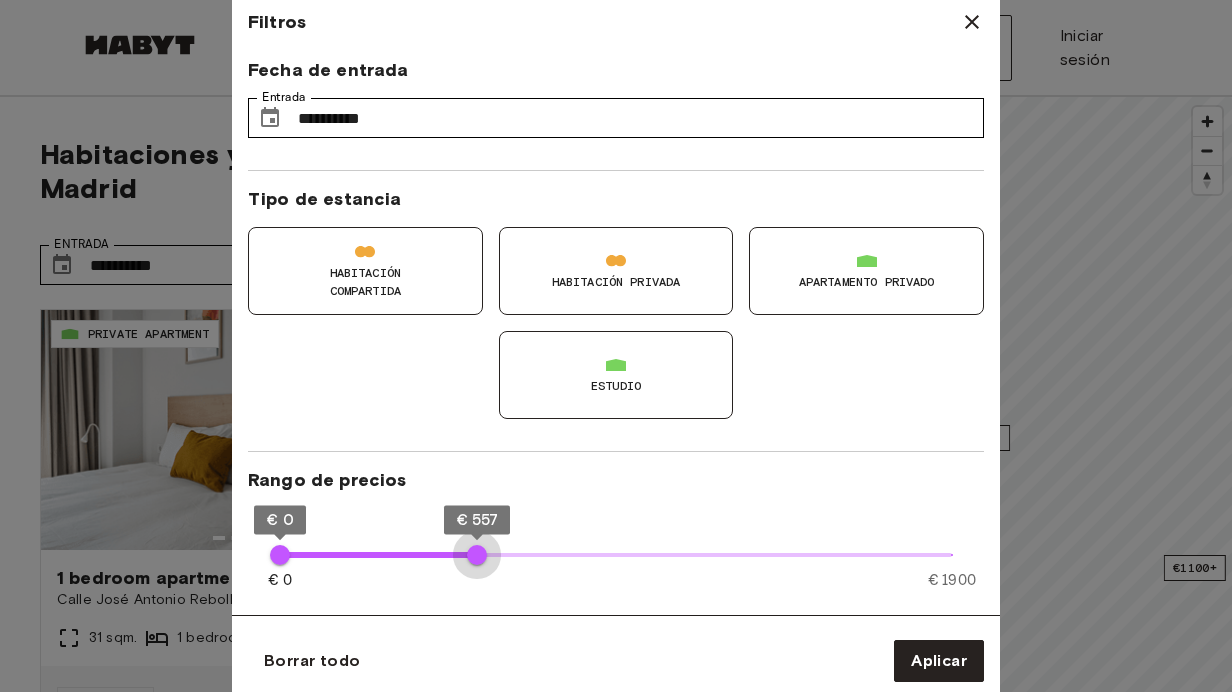 drag, startPoint x: 960, startPoint y: 549, endPoint x: 477, endPoint y: 549, distance: 483 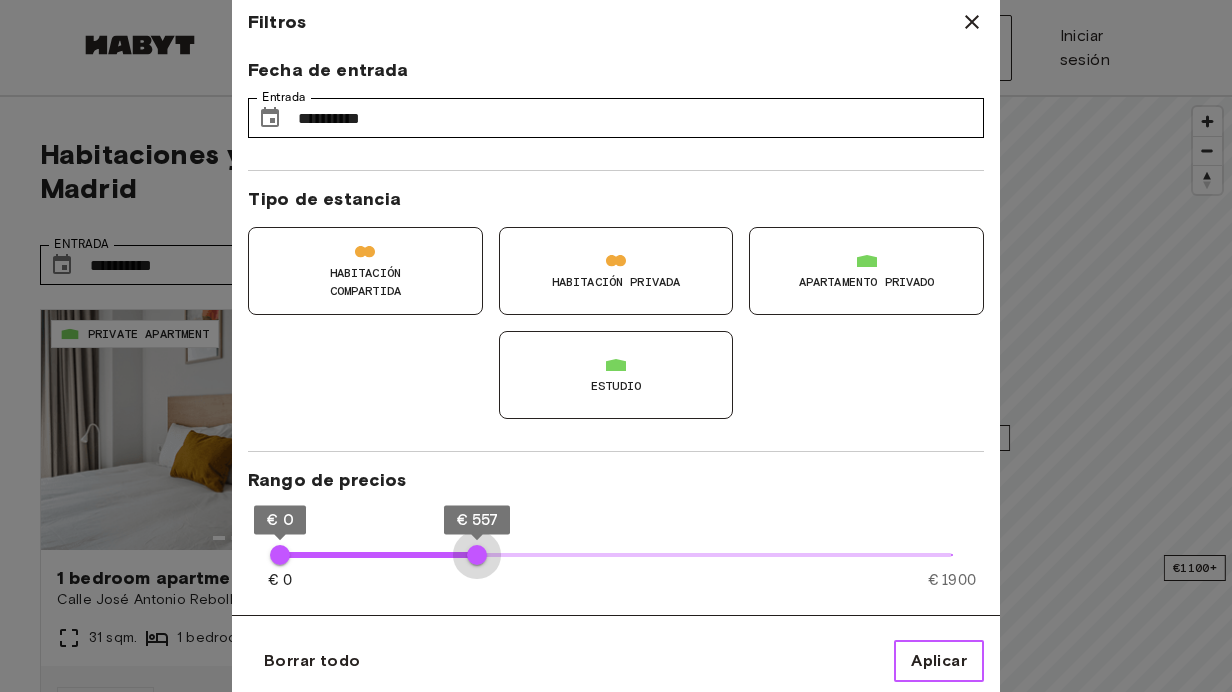 click on "Aplicar" at bounding box center (939, 661) 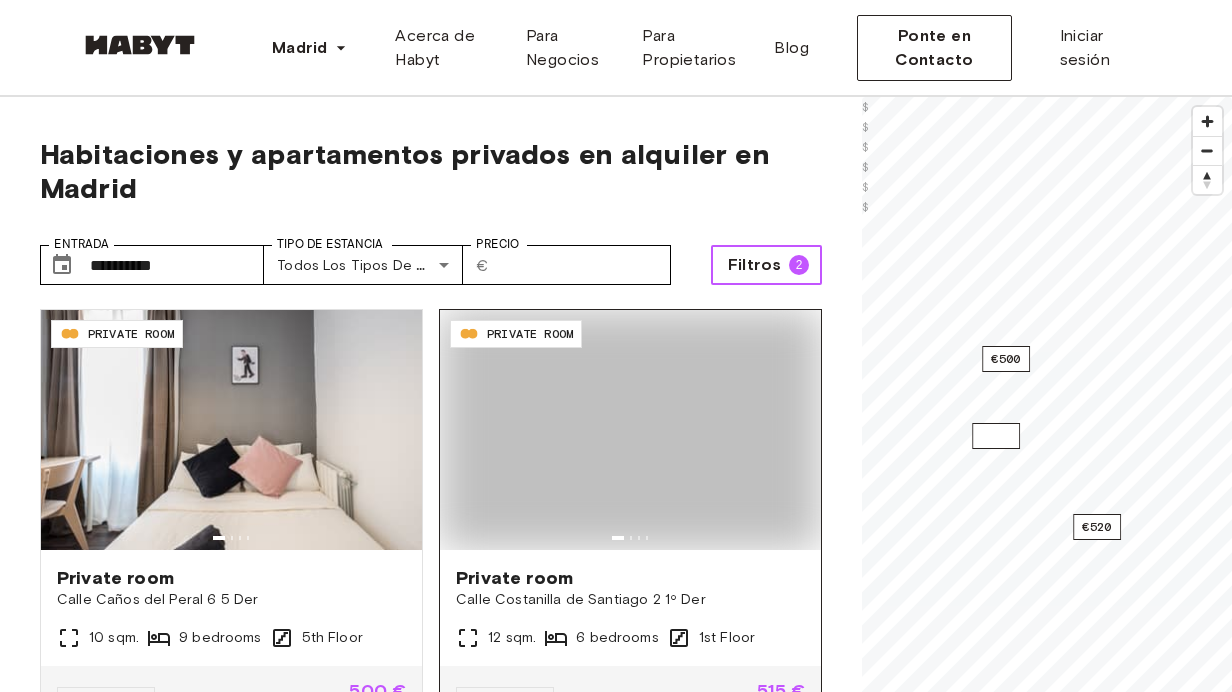 type on "***" 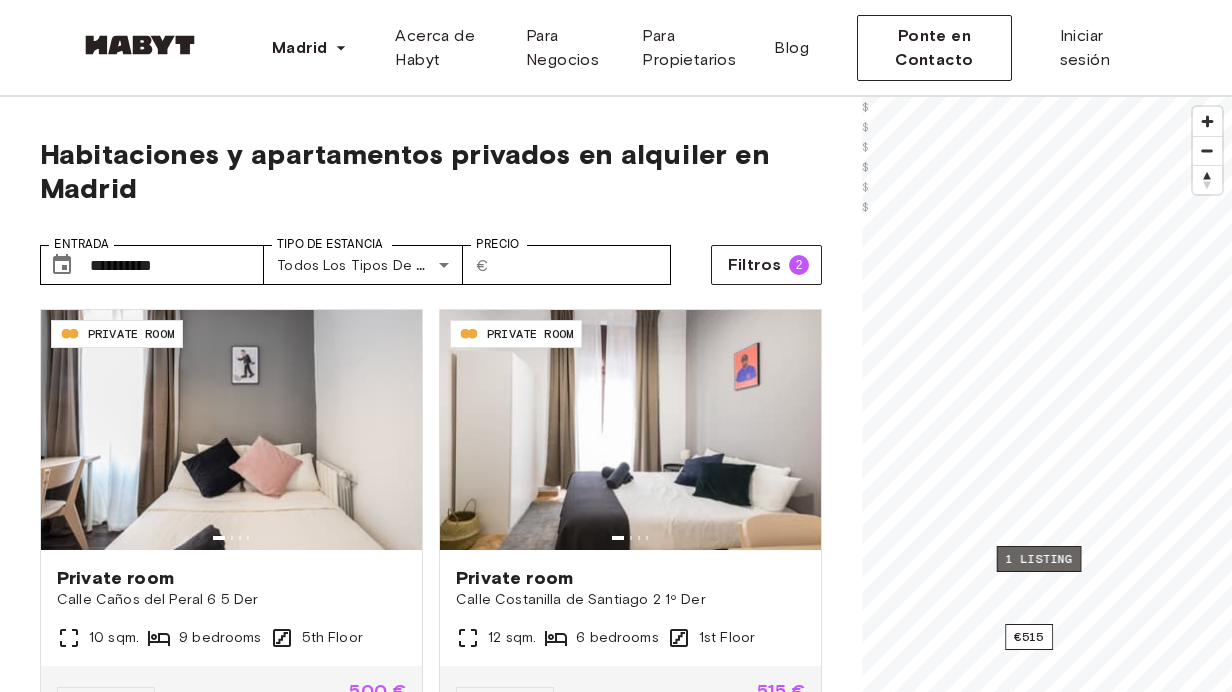 click on "1 listing" at bounding box center (1039, 559) 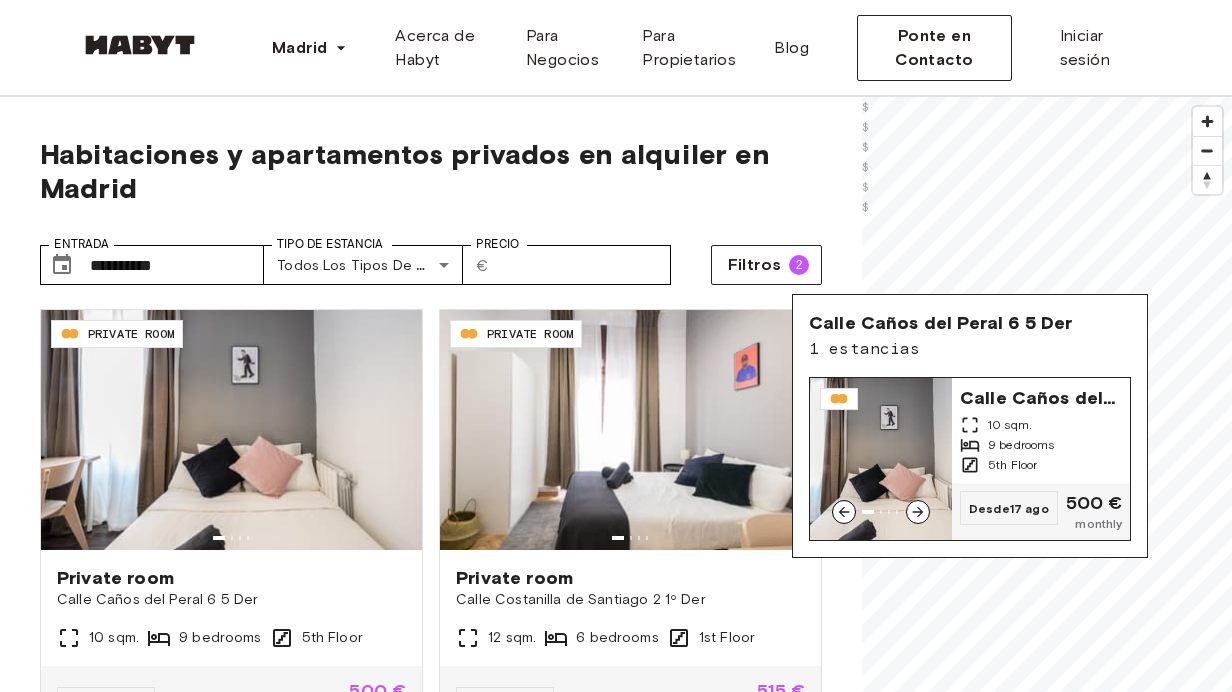 click on "5th Floor" at bounding box center (1041, 465) 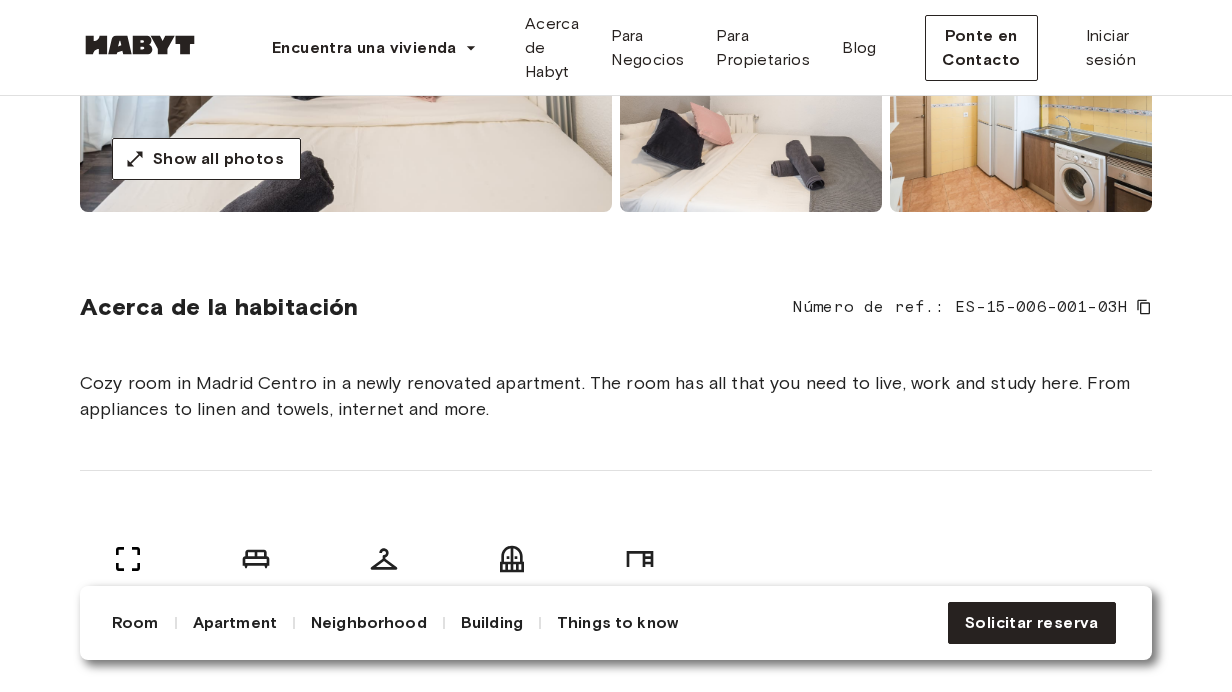 scroll, scrollTop: 538, scrollLeft: 0, axis: vertical 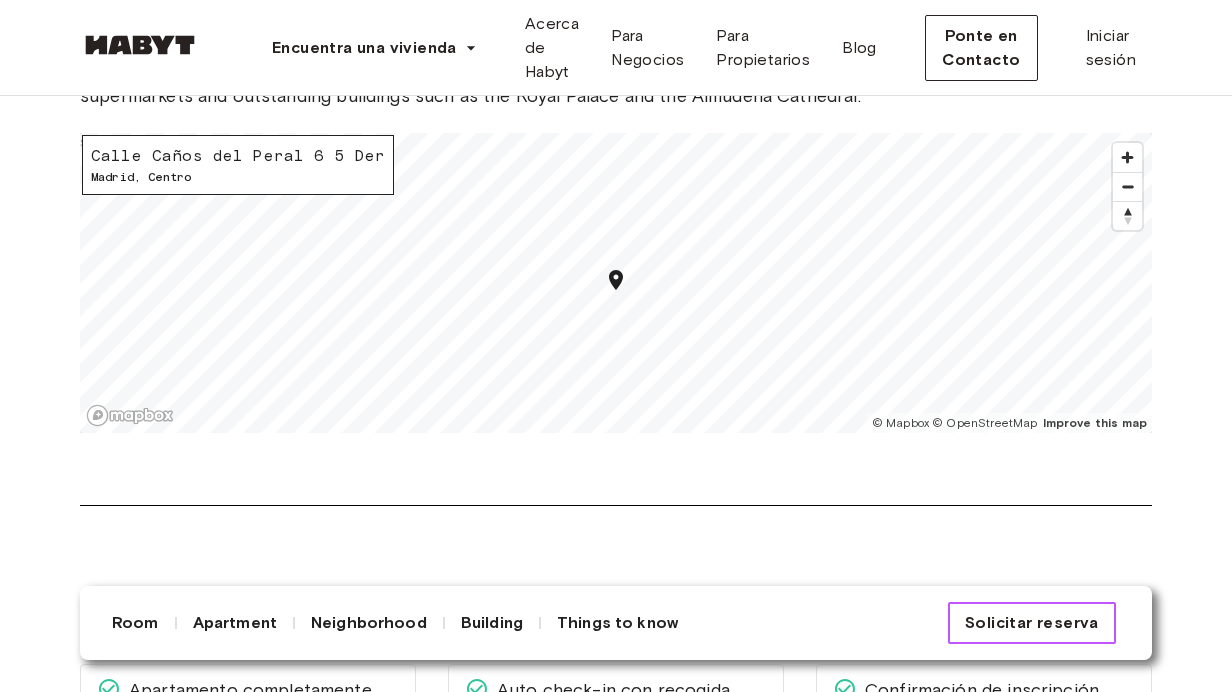 click on "Solicitar reserva" at bounding box center [1032, 623] 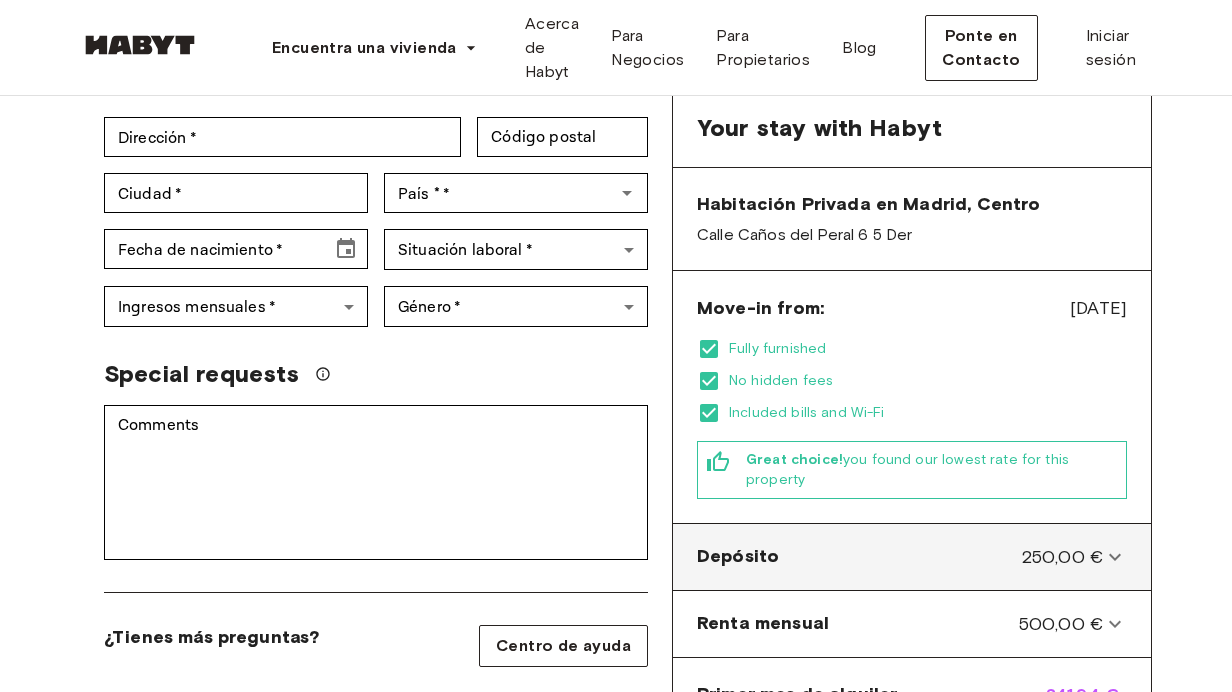 scroll, scrollTop: 388, scrollLeft: 0, axis: vertical 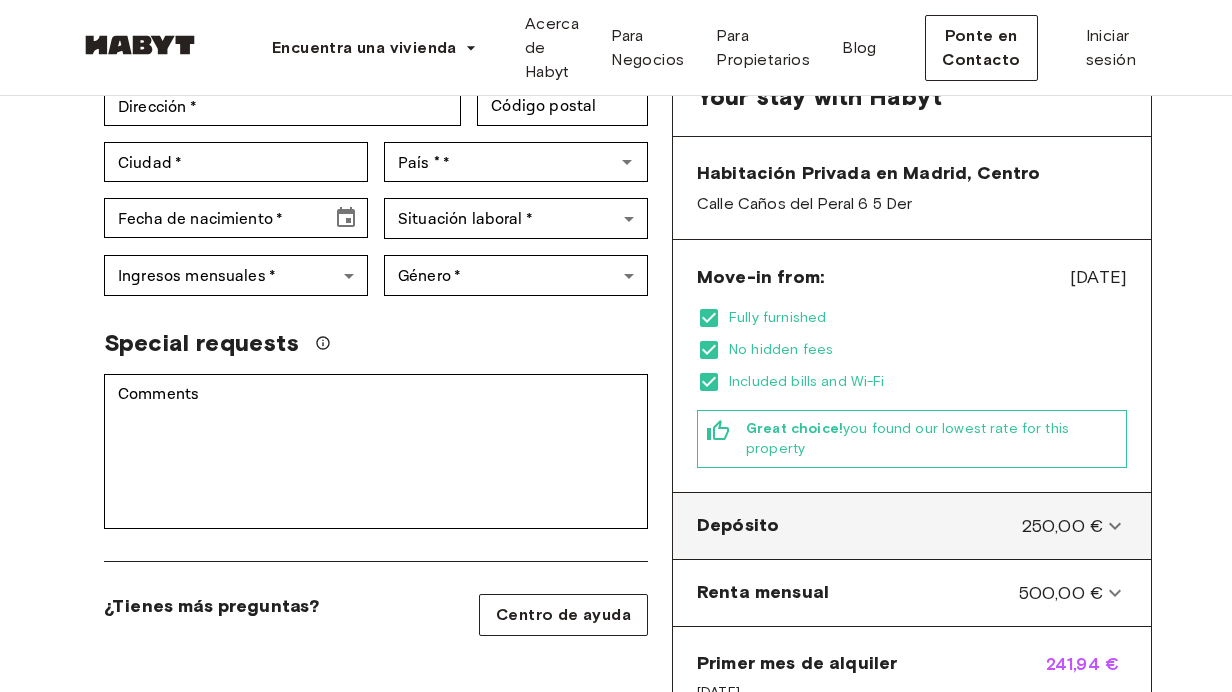 click on "Depósito 250,00 €" at bounding box center (912, 526) 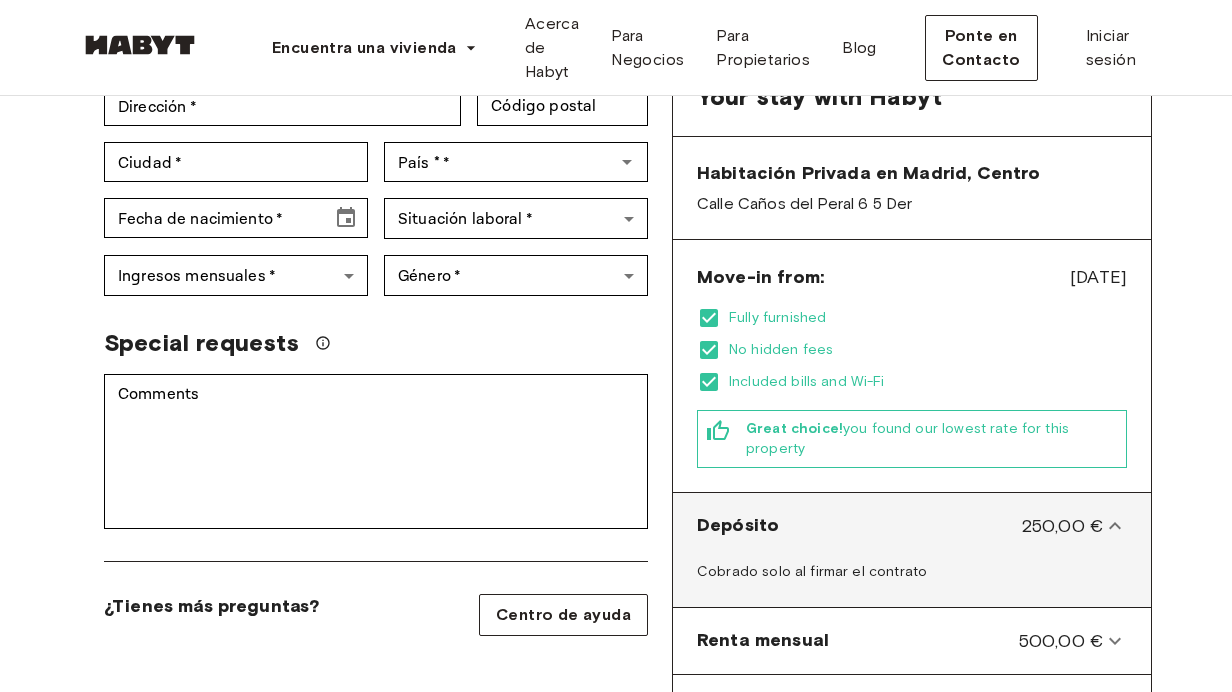 click on "Depósito 250,00 €" at bounding box center (900, 526) 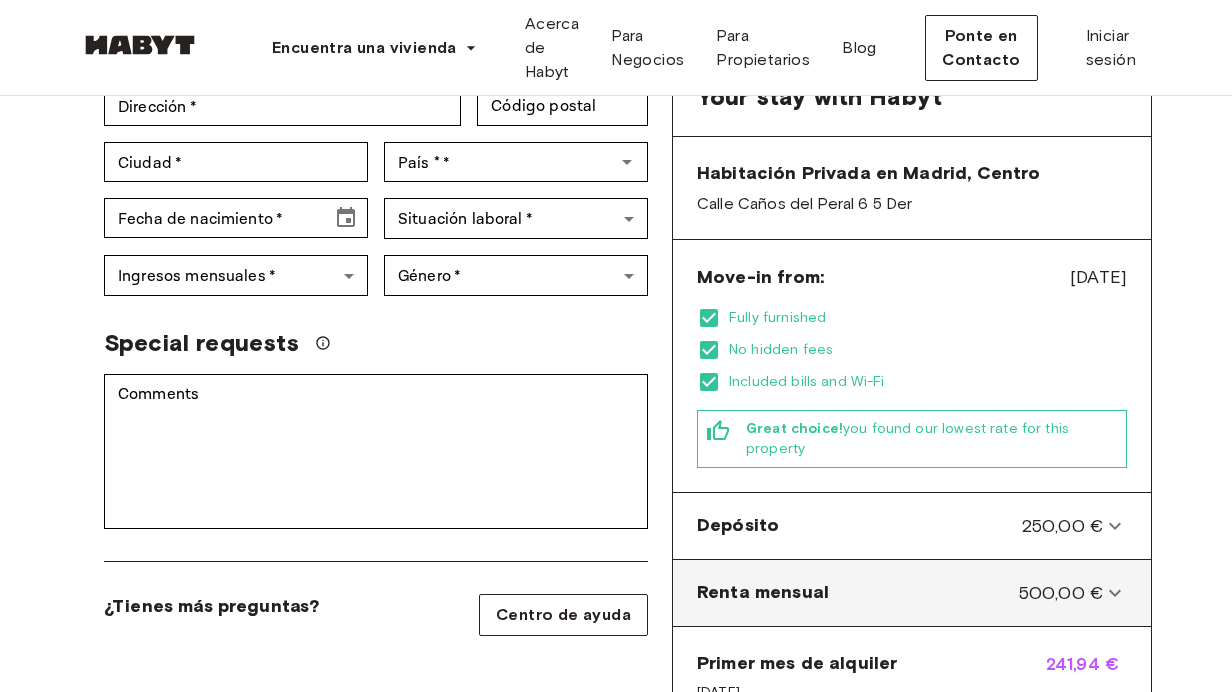 click on "Renta mensual 500,00 €" at bounding box center [900, 593] 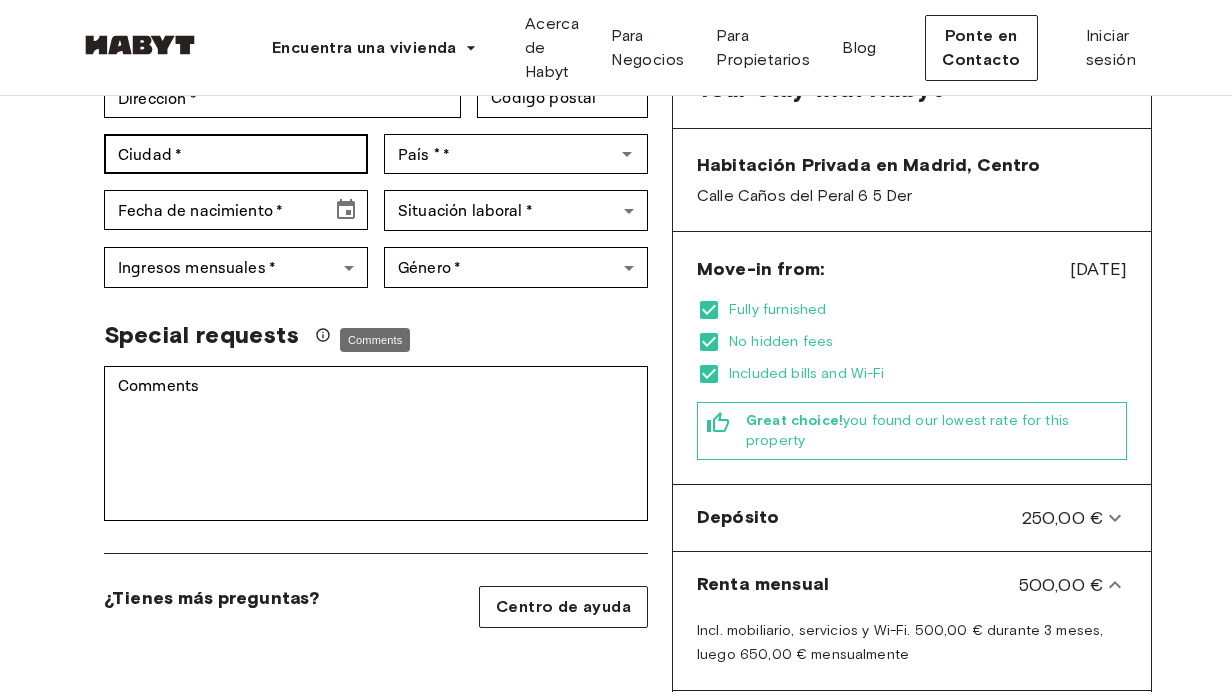 scroll, scrollTop: 119, scrollLeft: 0, axis: vertical 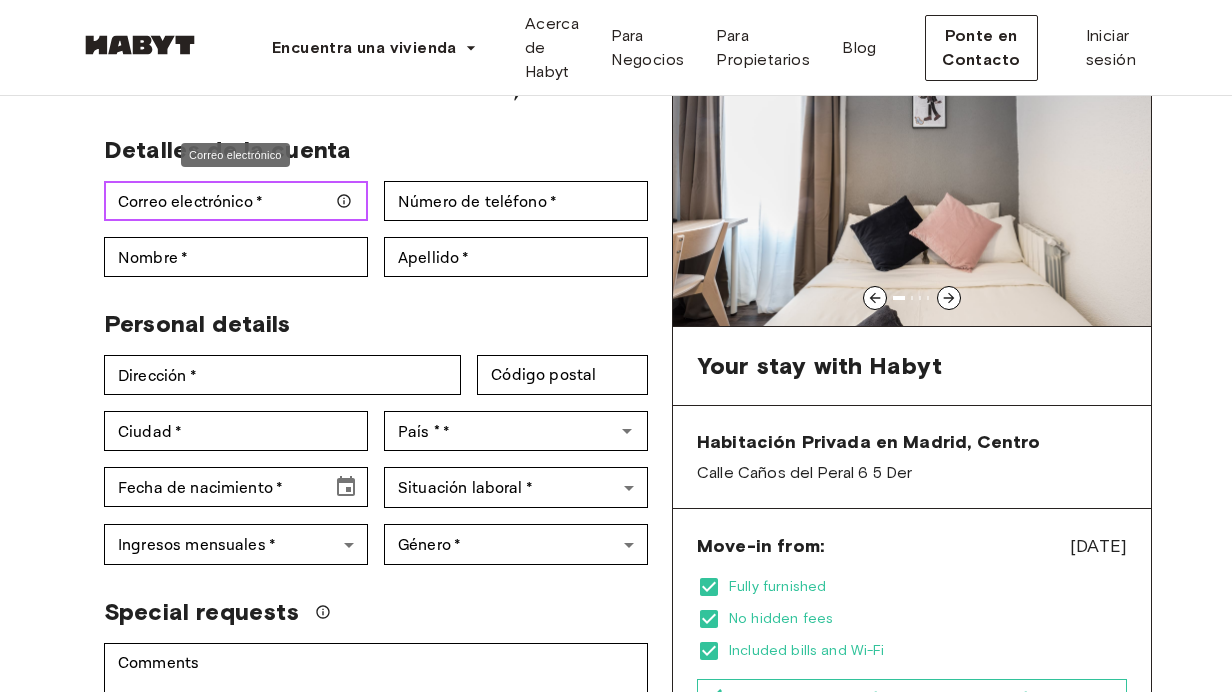 click on "Correo electrónico   *" at bounding box center (236, 201) 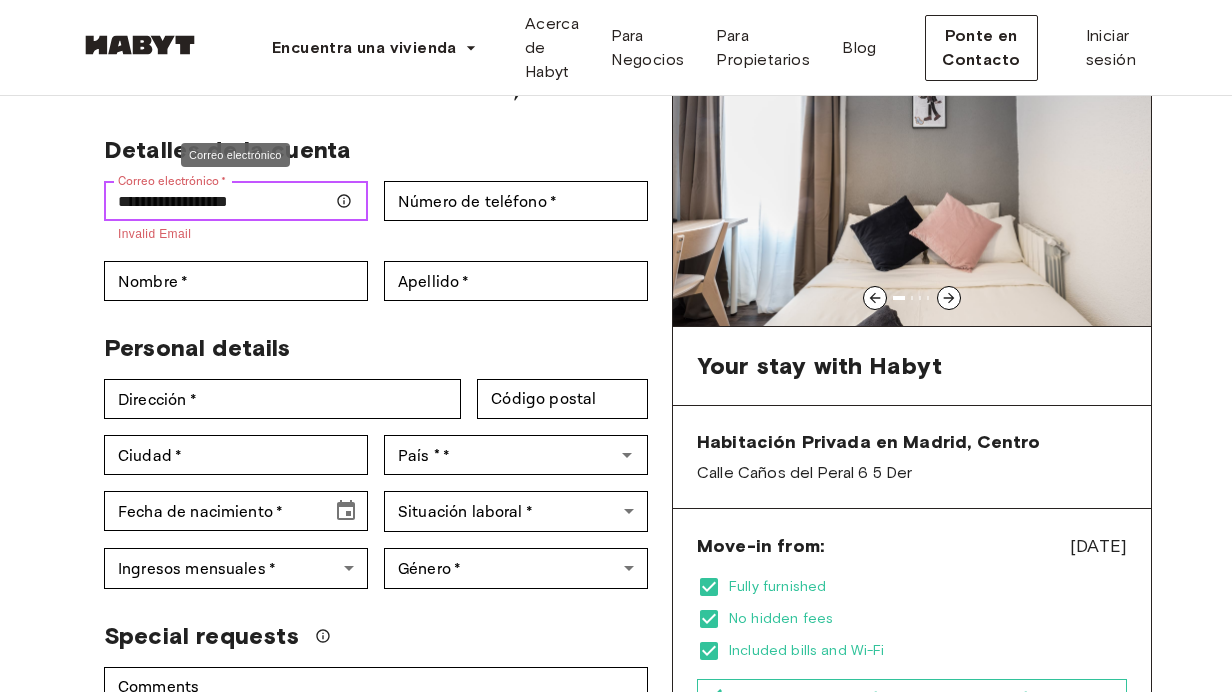 type on "**********" 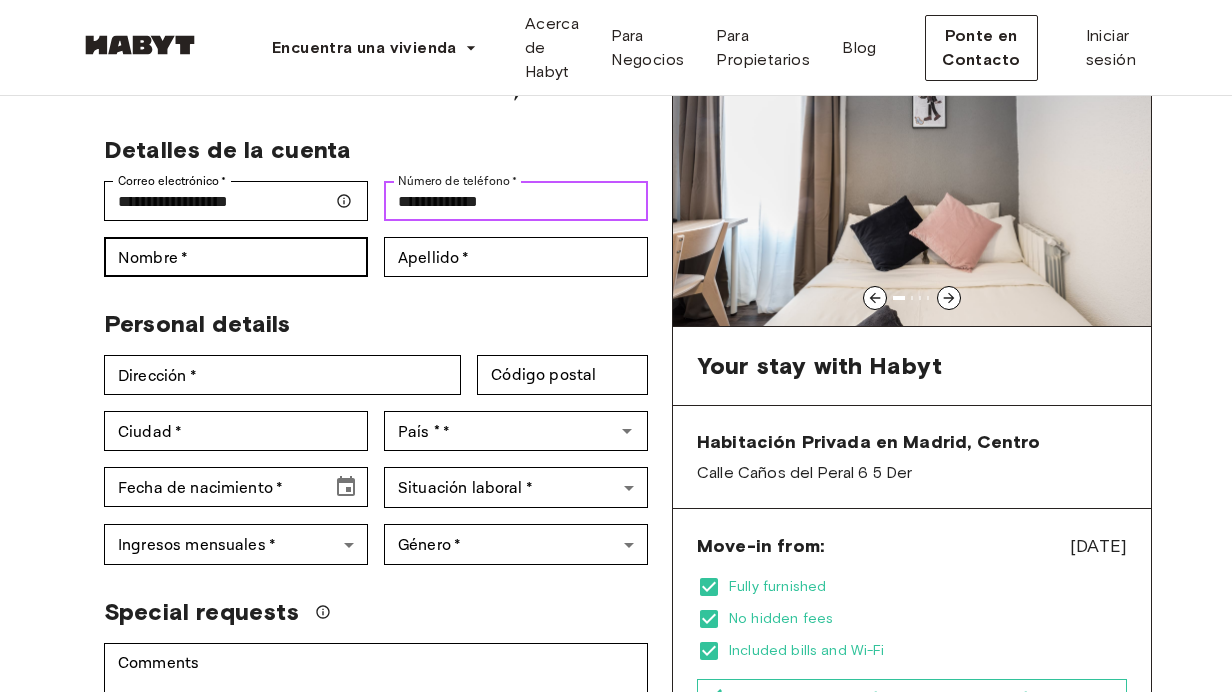 type on "**********" 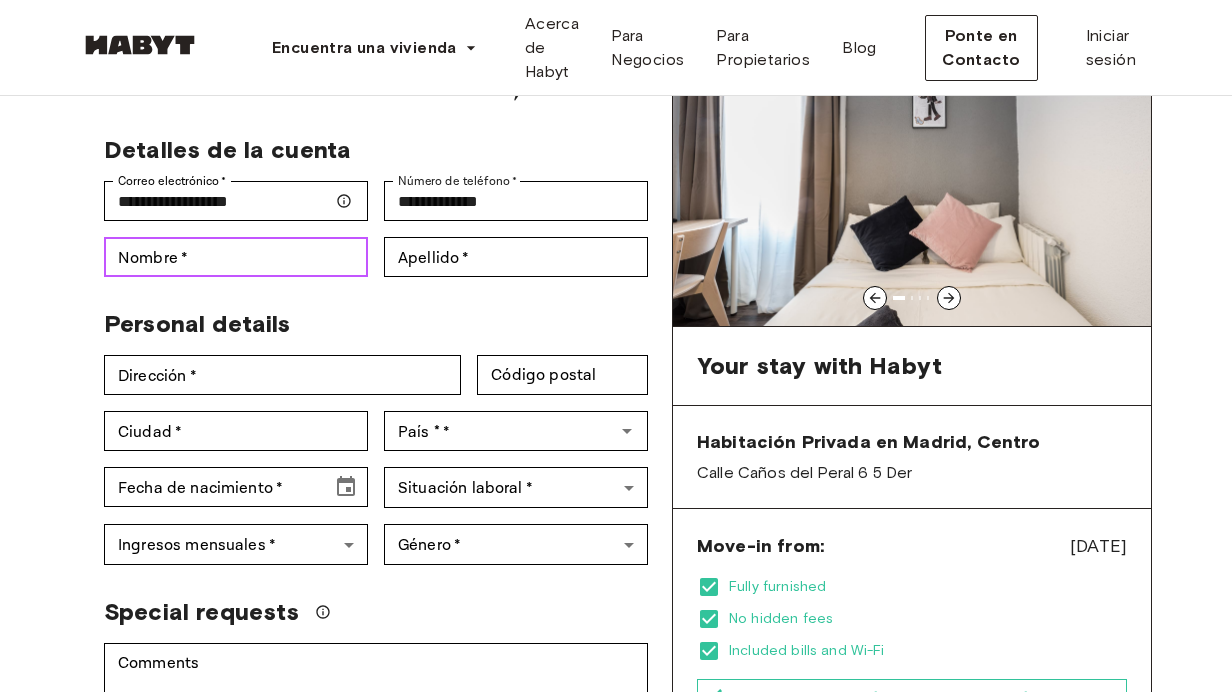 click on "Nombre   *" at bounding box center (236, 257) 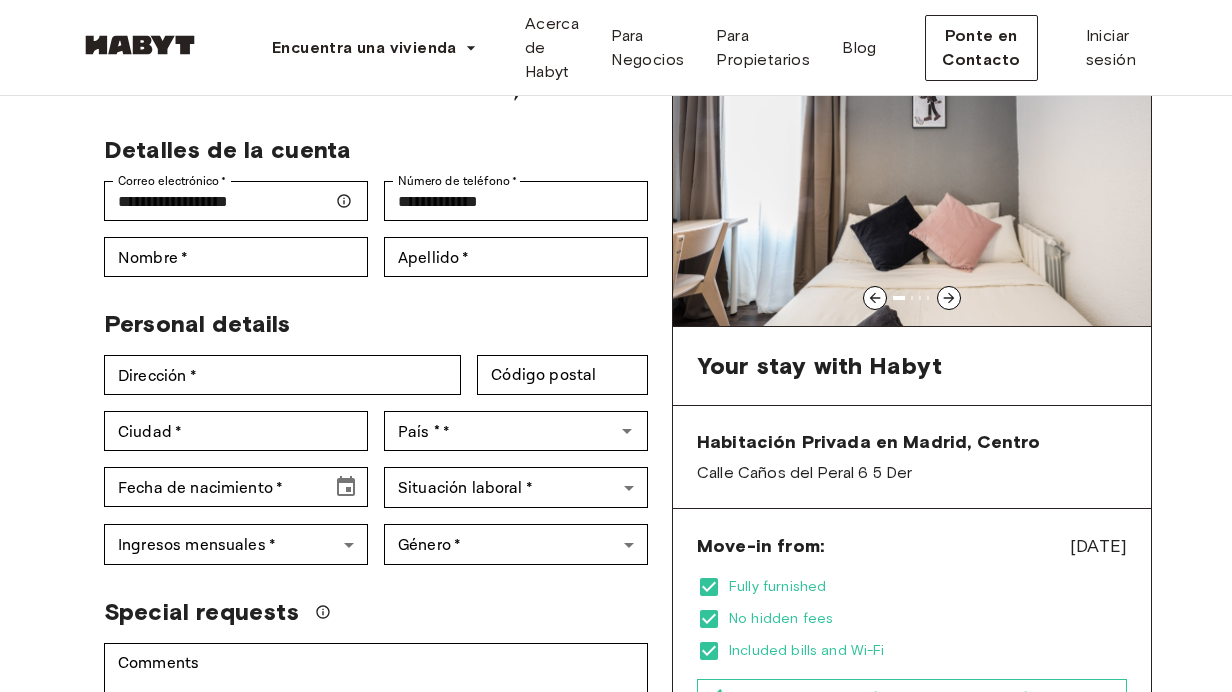 click on "Personal details" at bounding box center (368, 316) 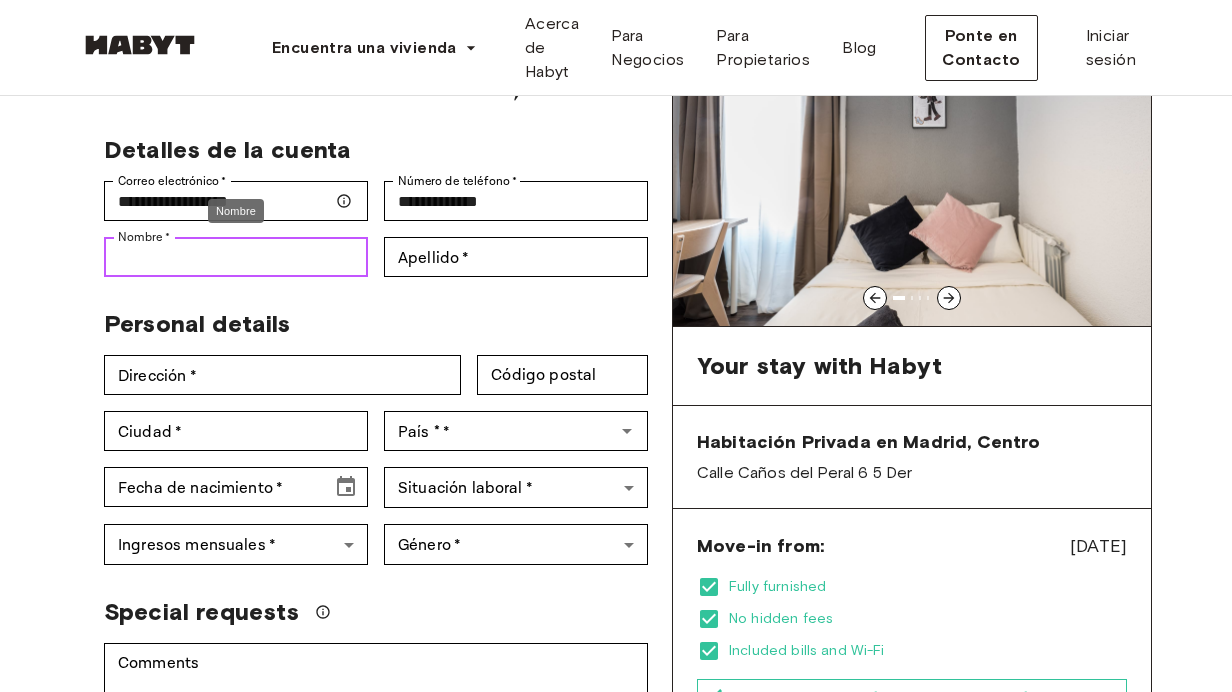 click on "Nombre   *" at bounding box center [236, 257] 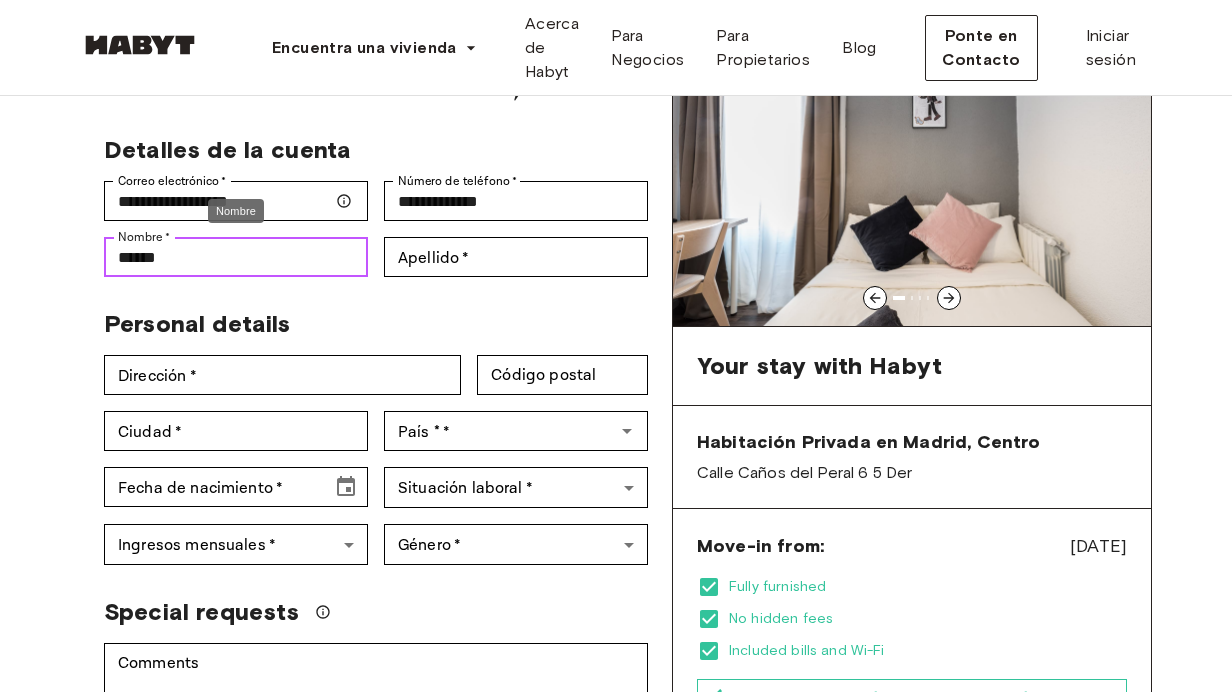 type on "*******" 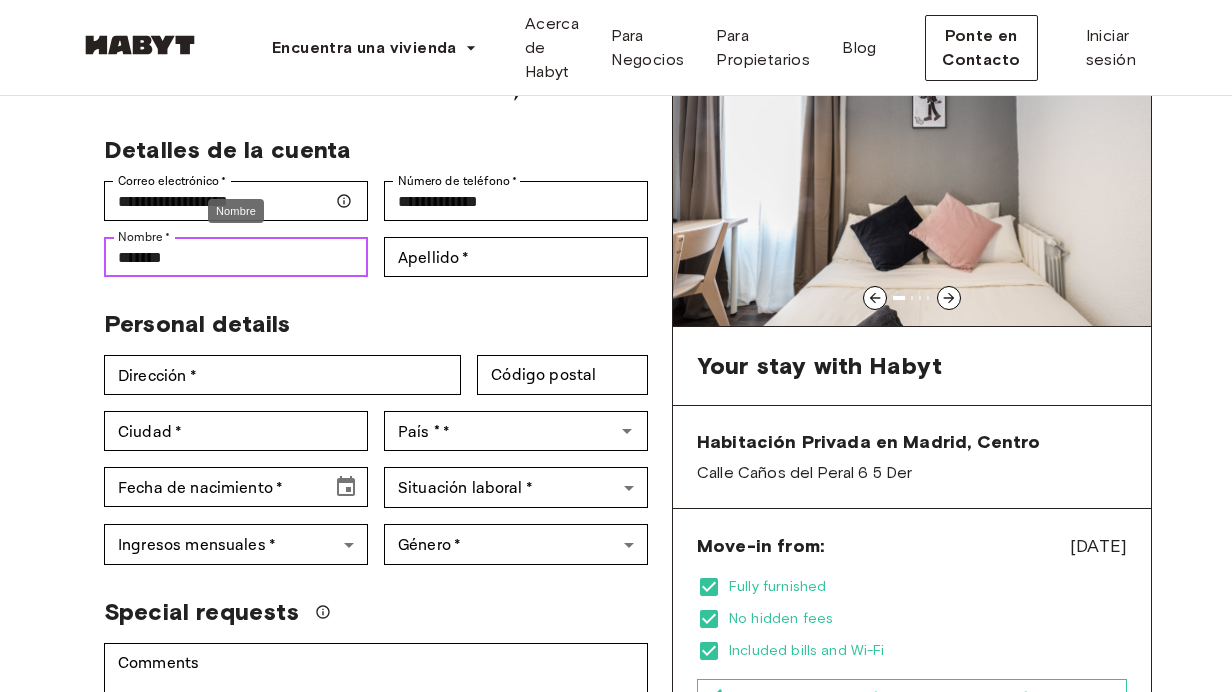 type on "*******" 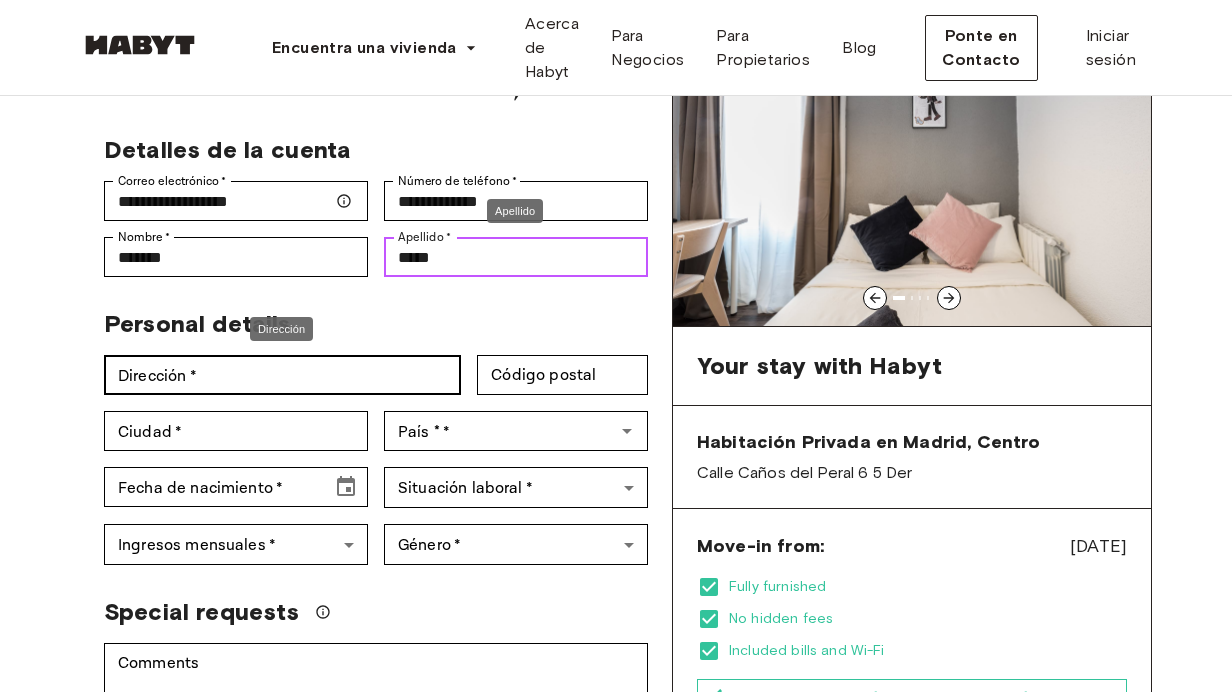 type on "*****" 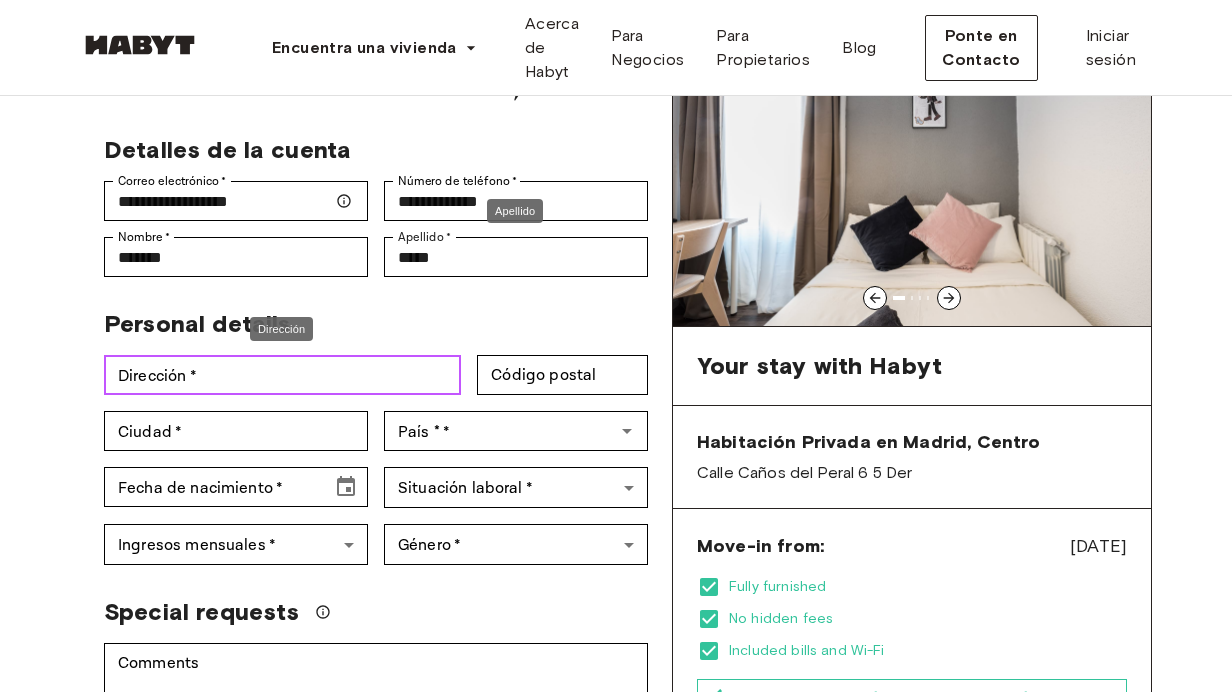 click on "Dirección   * Dirección   *" at bounding box center [282, 375] 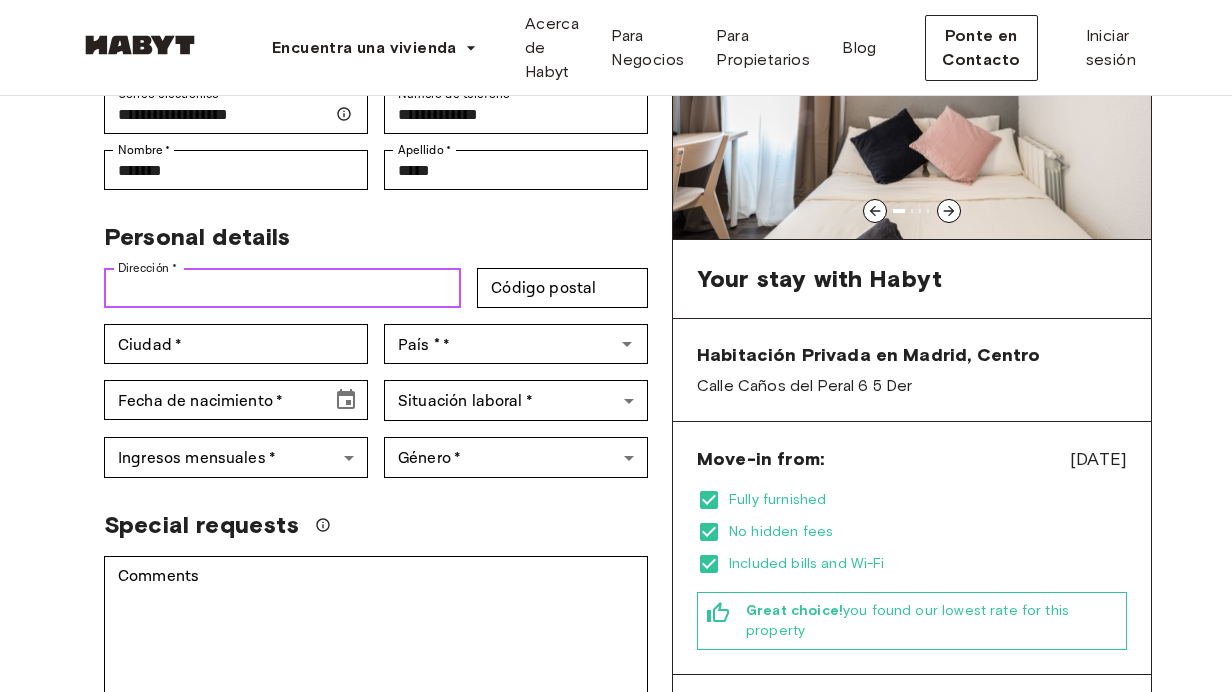 scroll, scrollTop: 210, scrollLeft: 0, axis: vertical 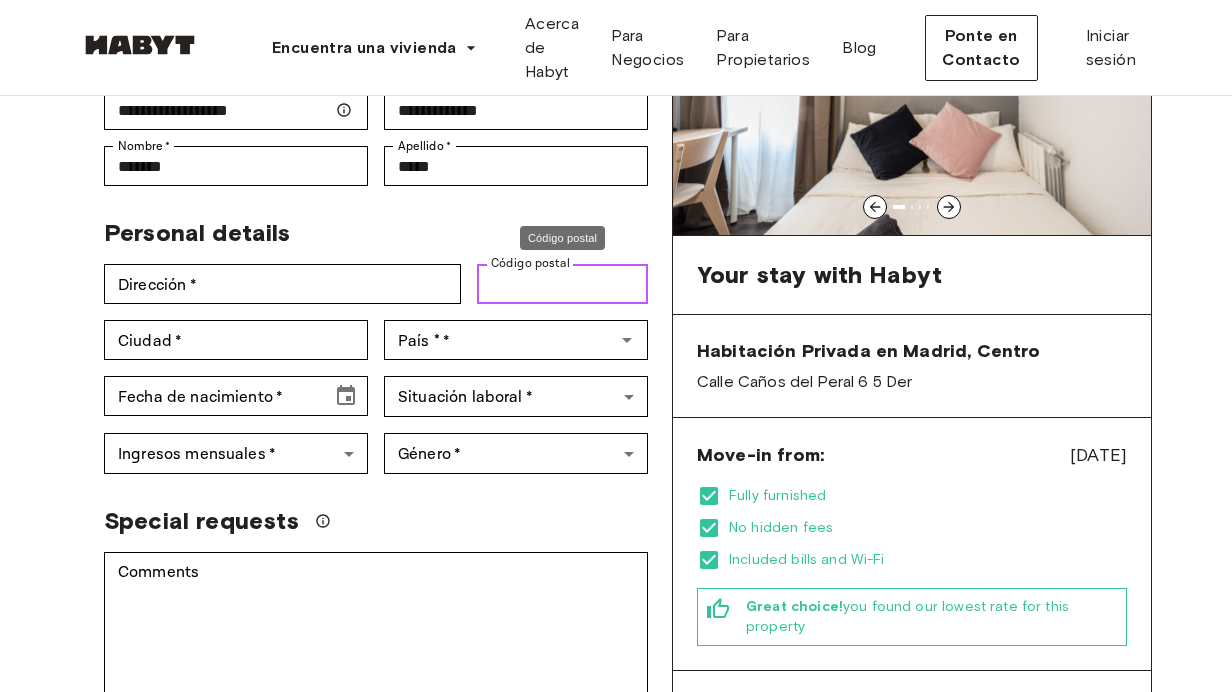click on "Código postal Código postal" at bounding box center [562, 284] 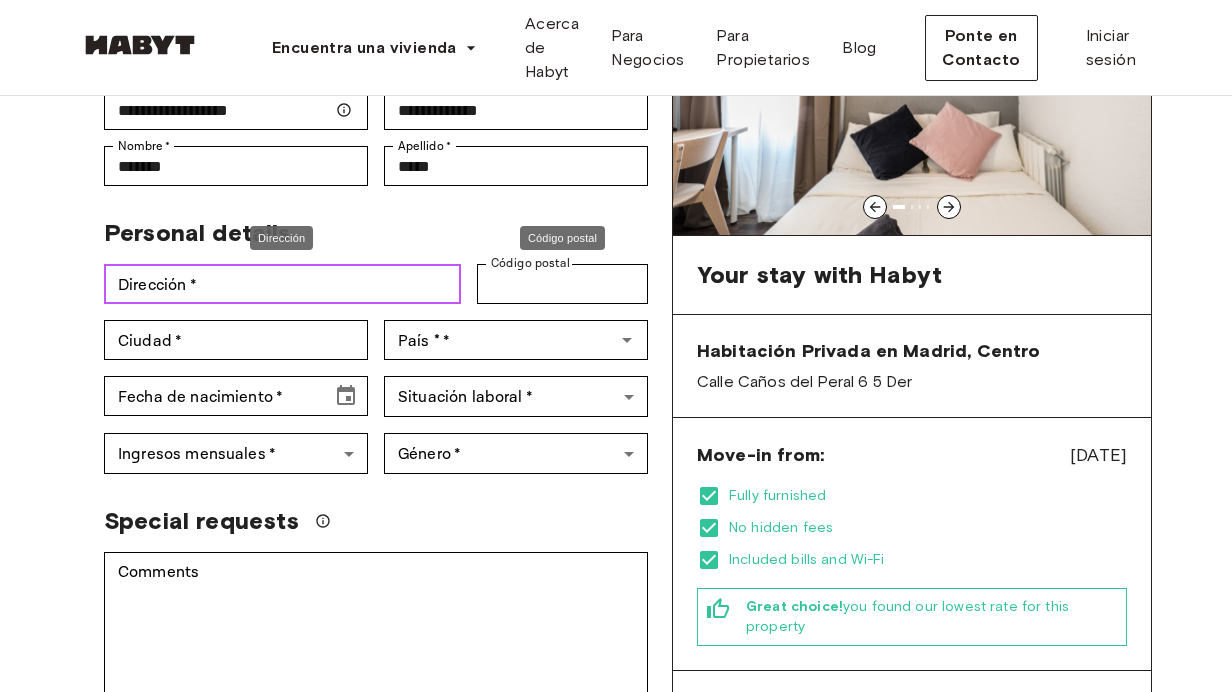 click on "Dirección   *" at bounding box center (282, 284) 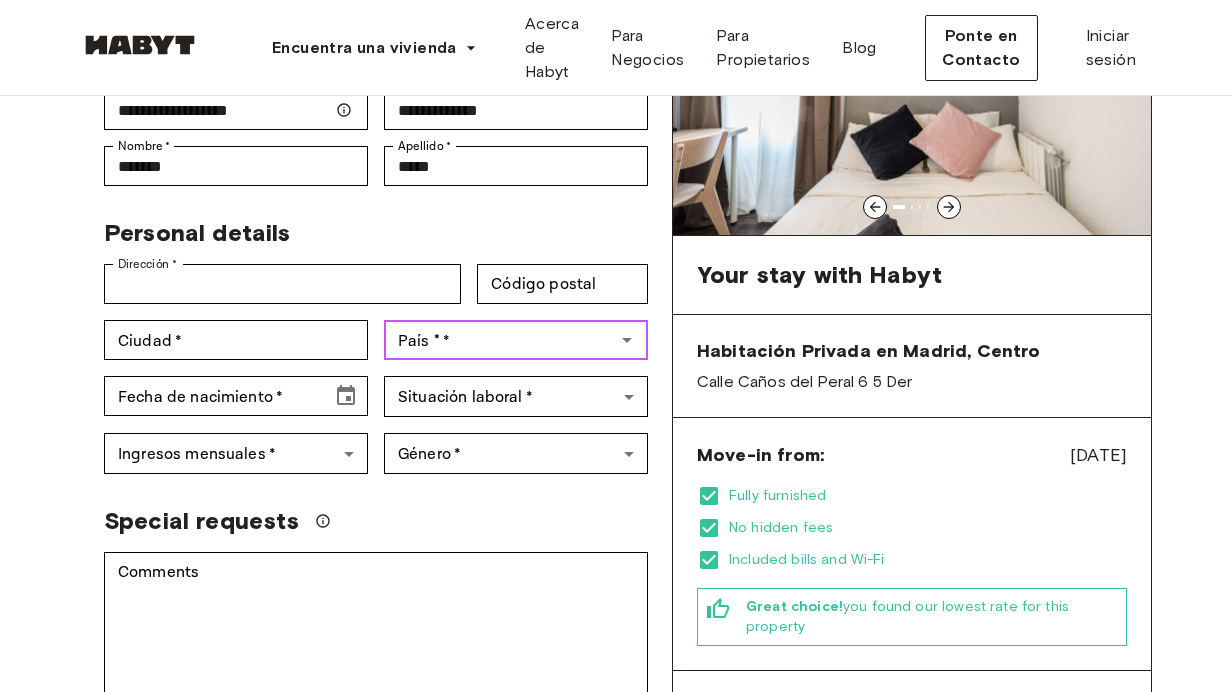 click on "País *   *" at bounding box center [499, 340] 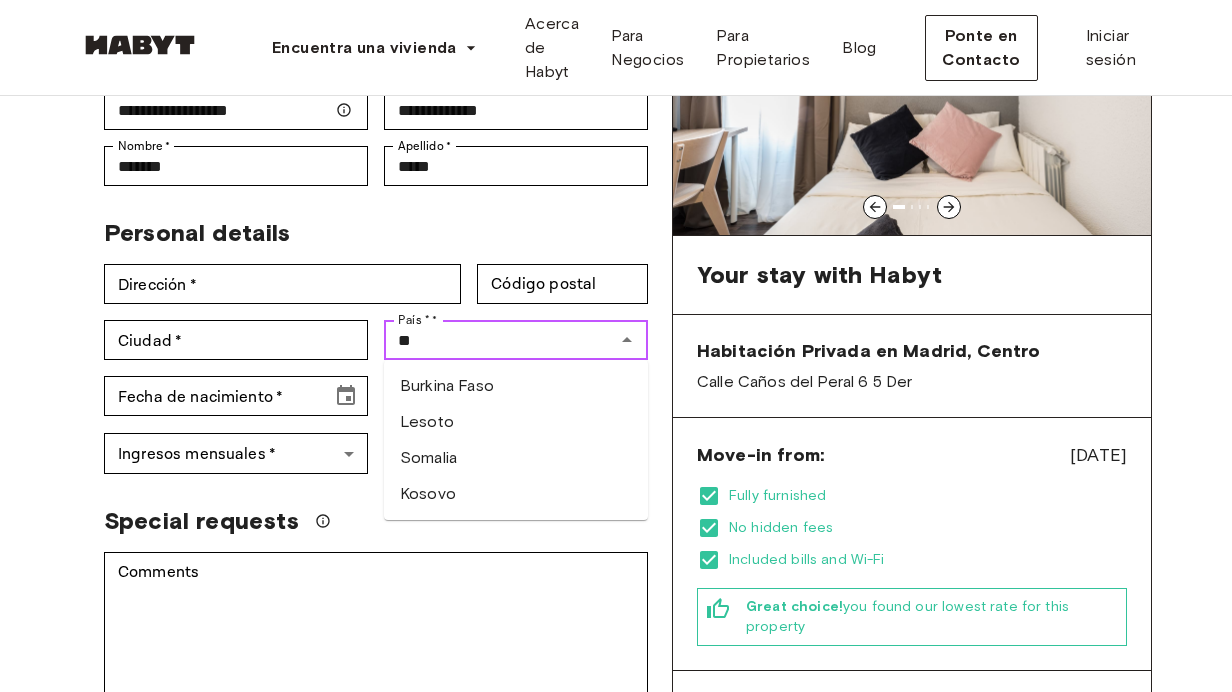 type on "*" 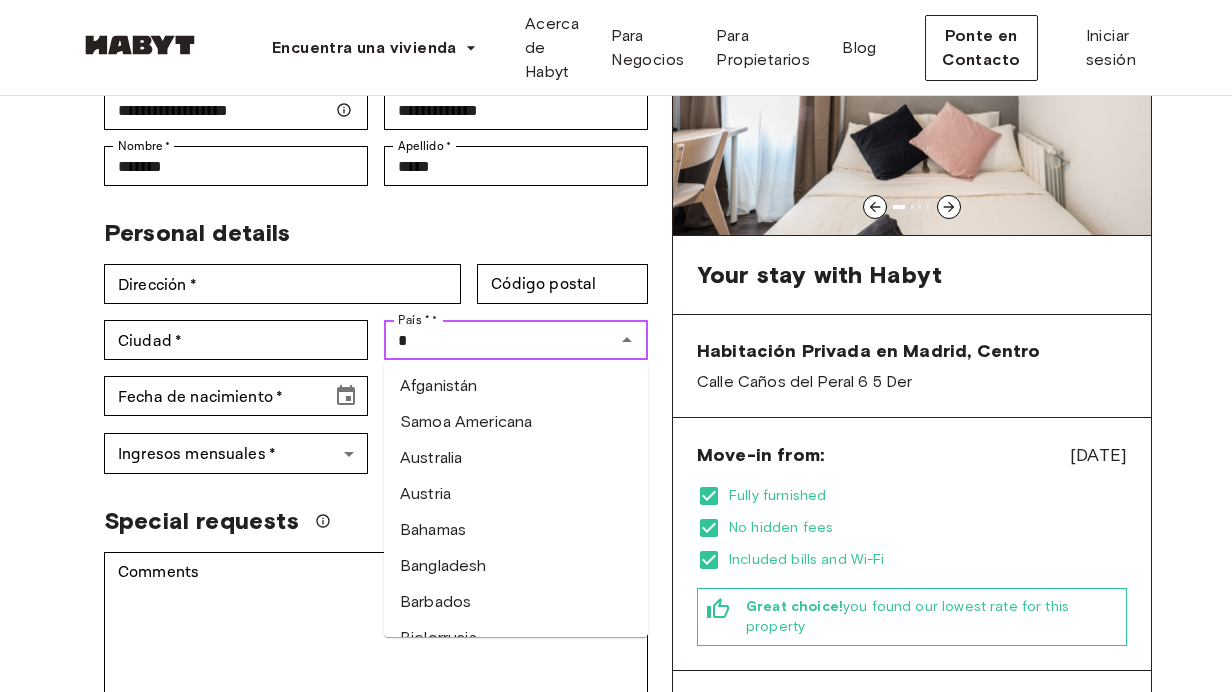 type 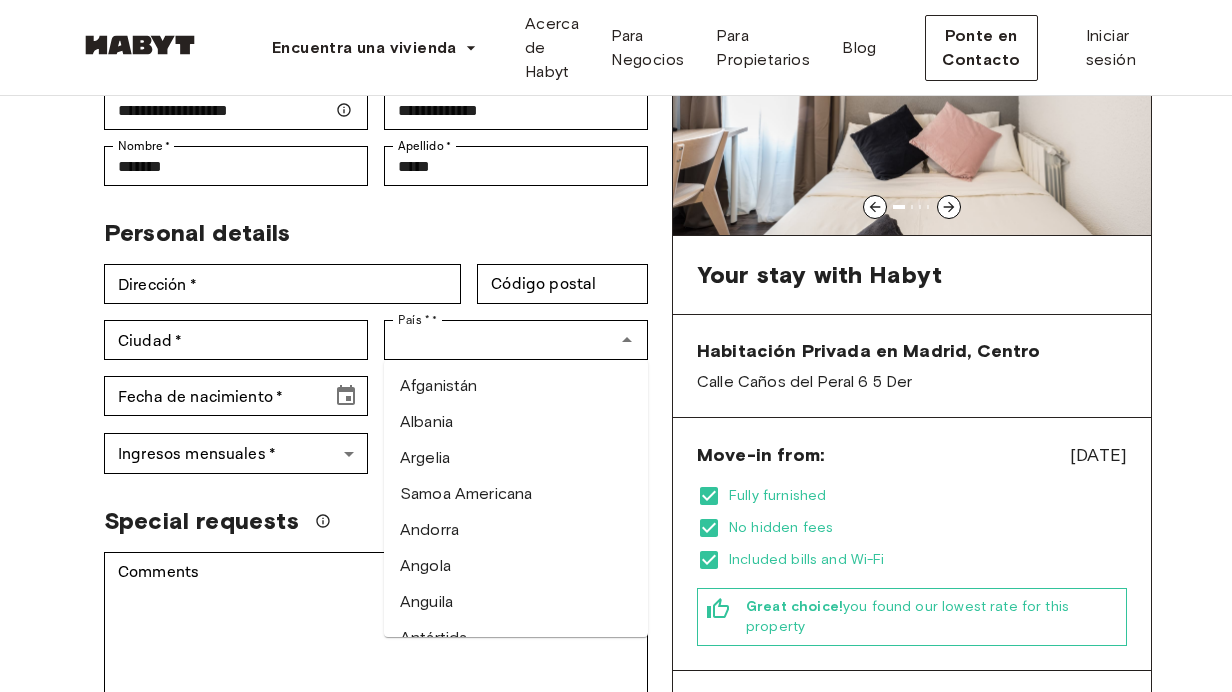 click on "Personal details" at bounding box center [368, 225] 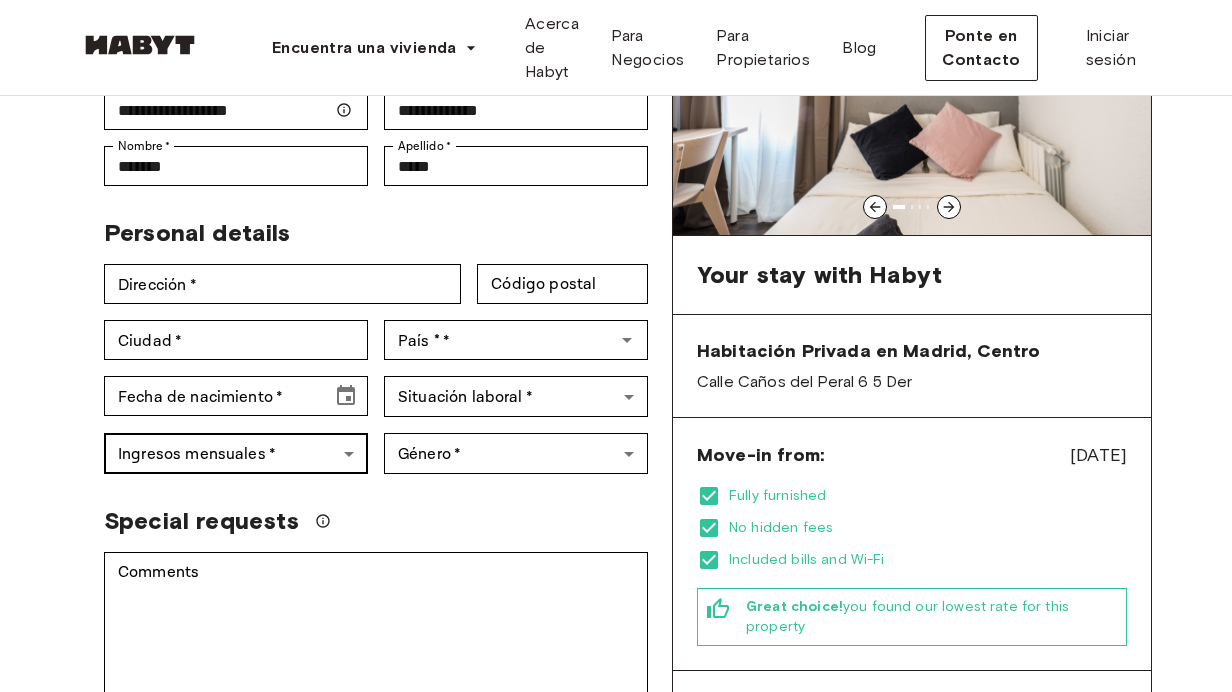 click on "**********" at bounding box center (616, 972) 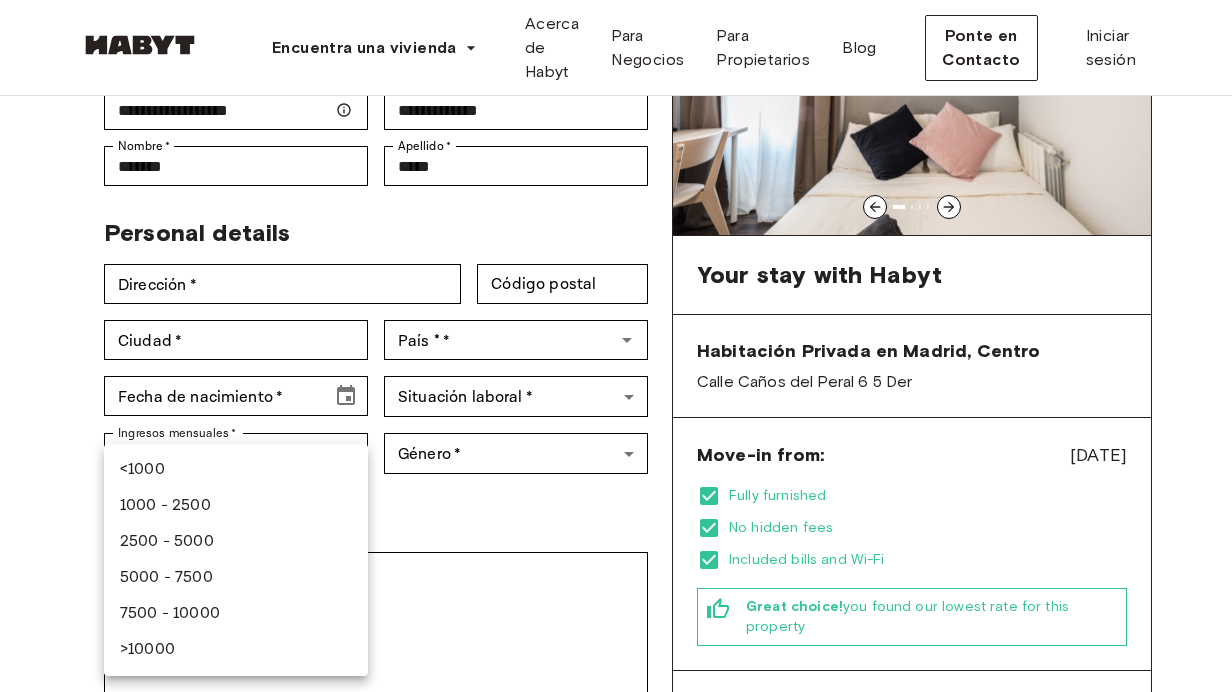click at bounding box center [616, 346] 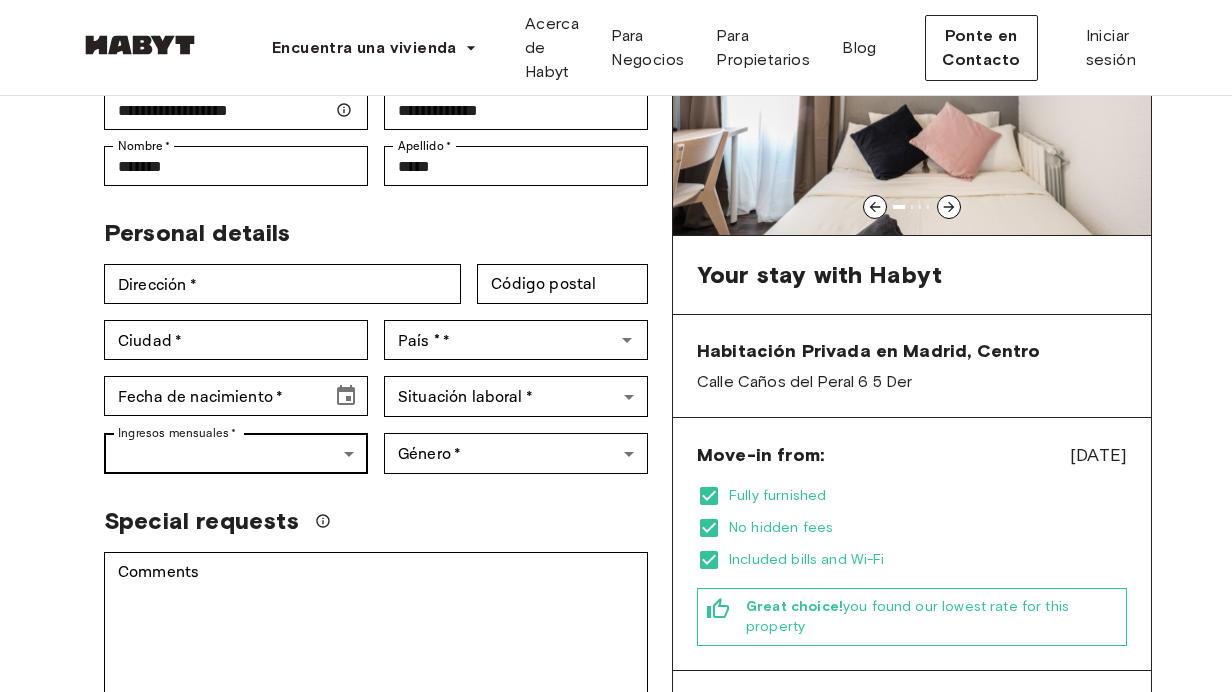 click on "**********" at bounding box center [616, 972] 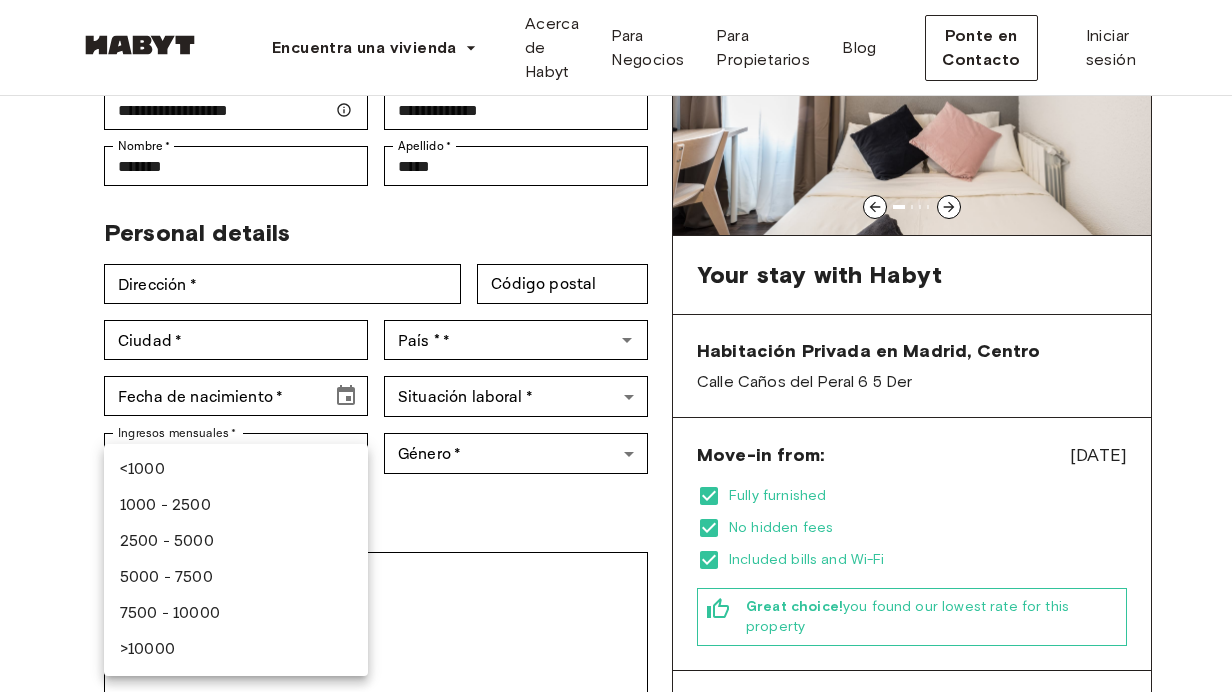 click on "<1000" at bounding box center (236, 470) 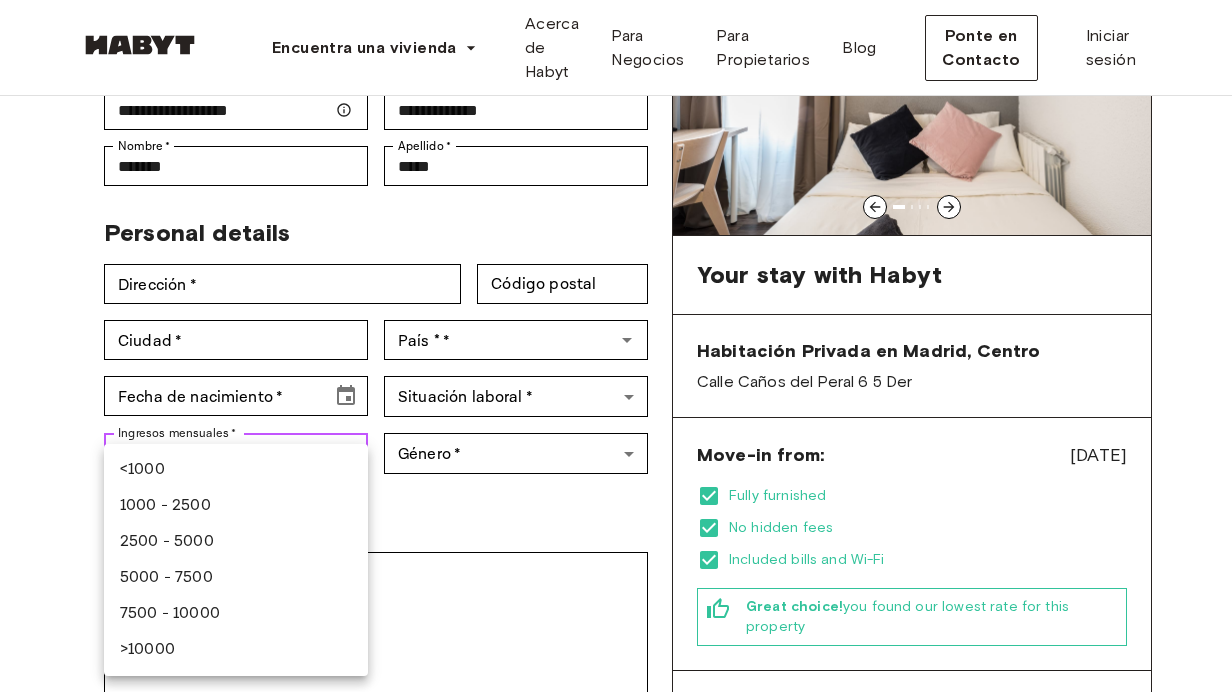 type on "******" 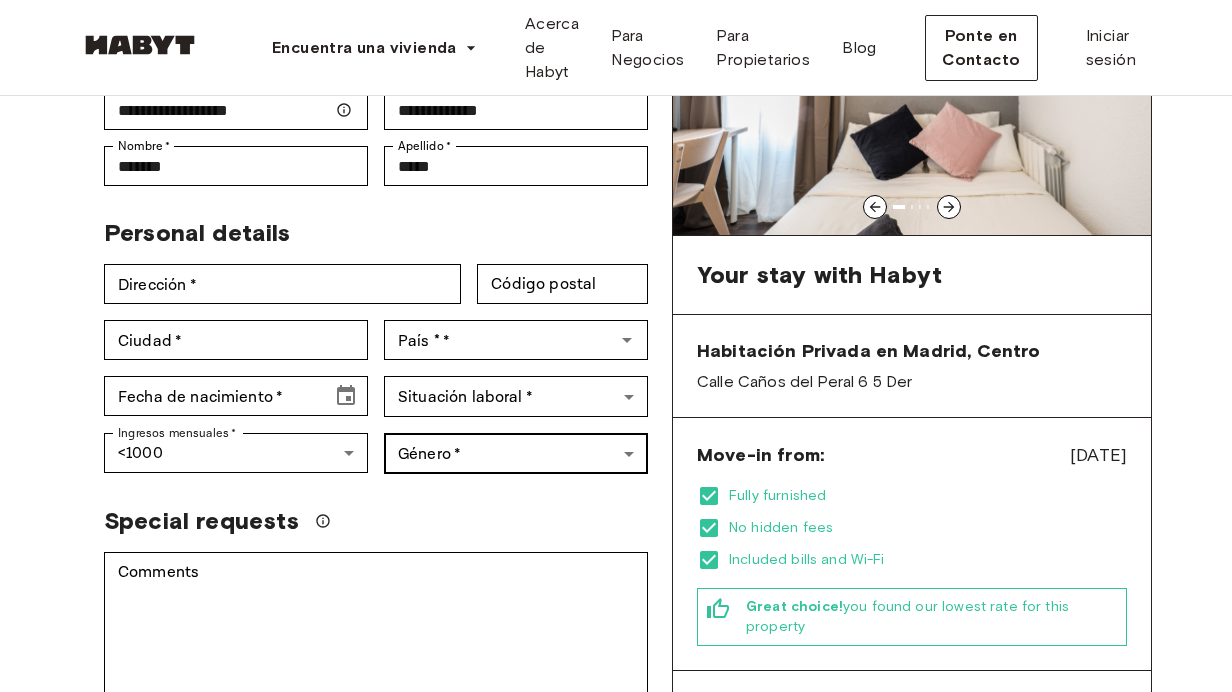 click on "**********" at bounding box center (616, 972) 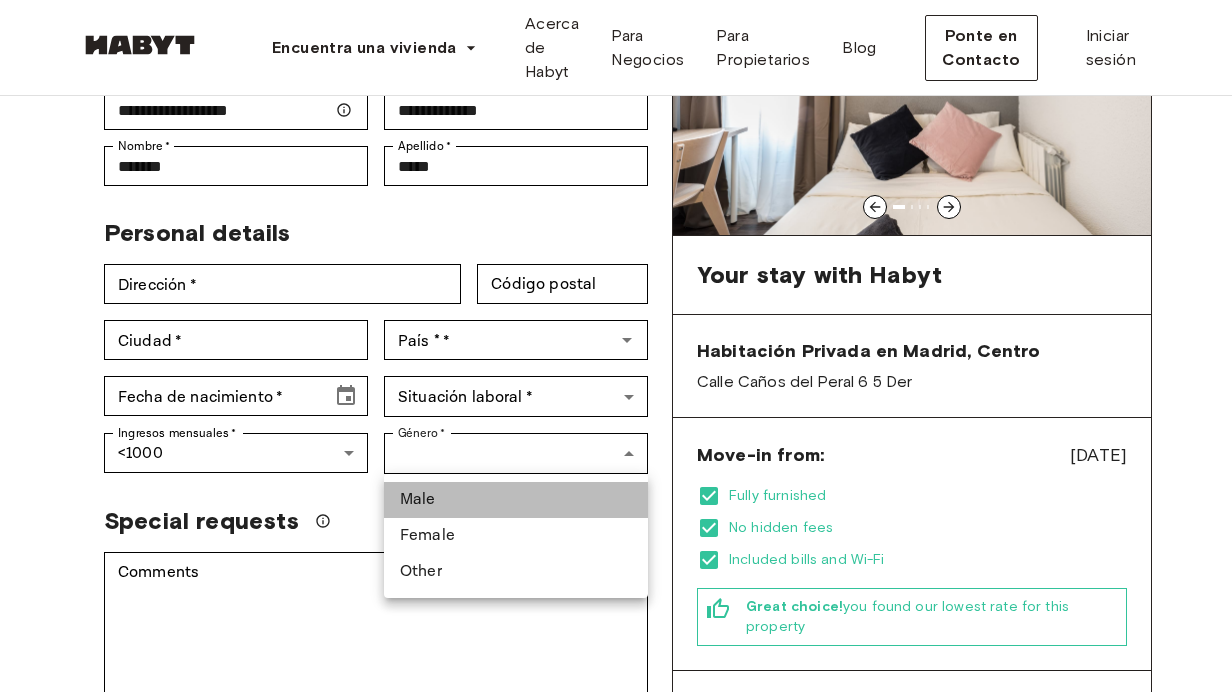 click on "Male" at bounding box center [516, 500] 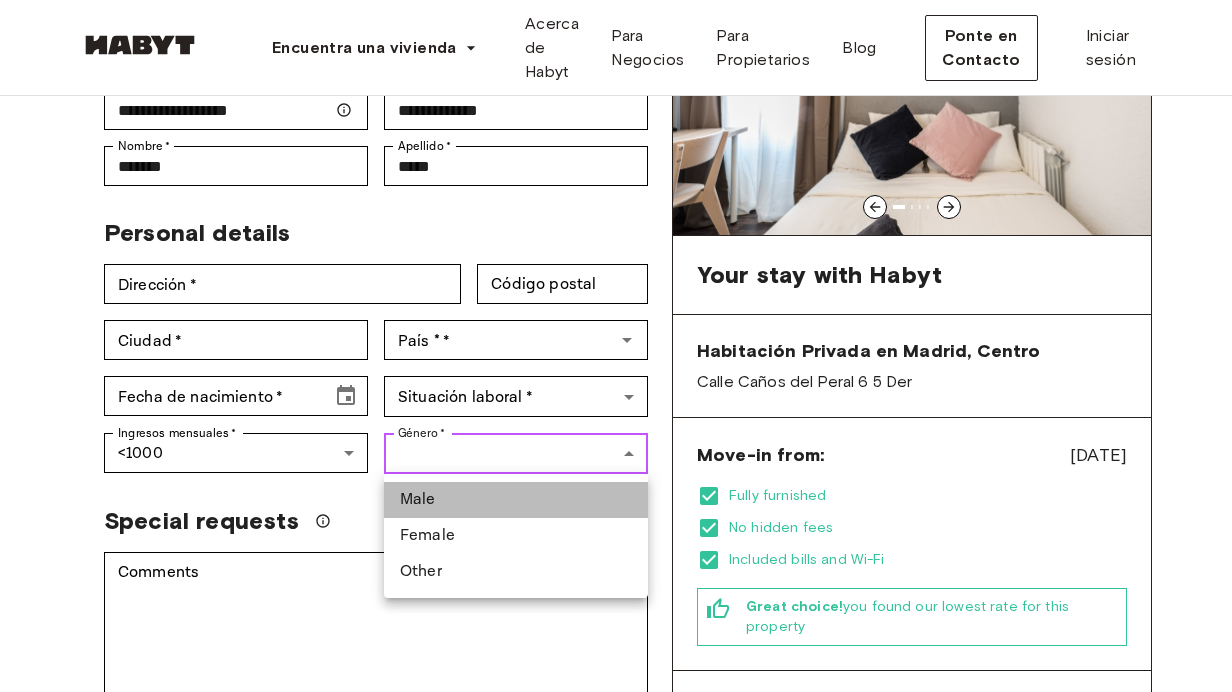 type on "****" 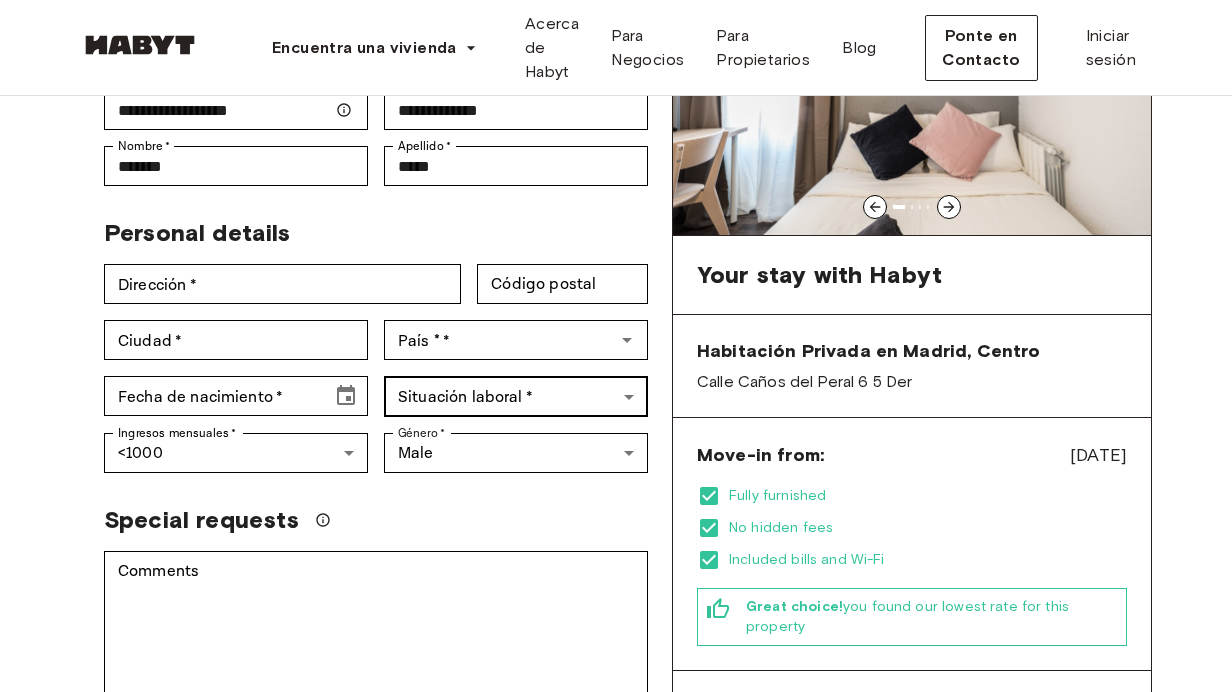 click on "**********" at bounding box center (616, 972) 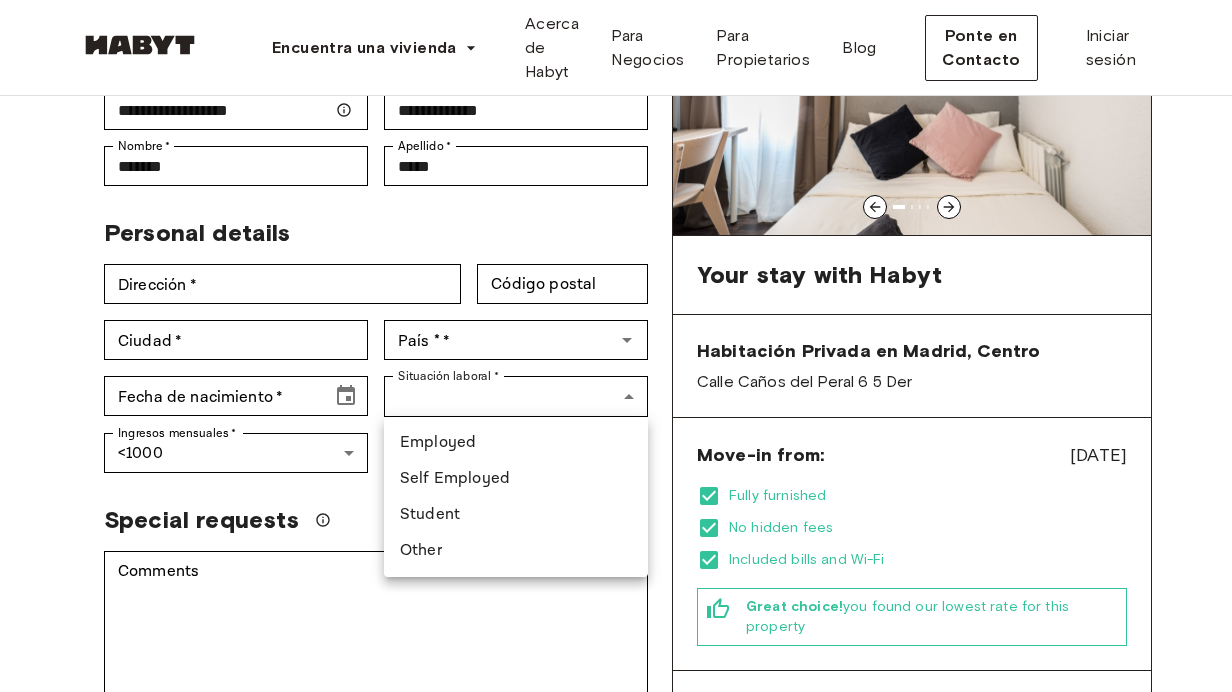 click on "Student" at bounding box center (516, 515) 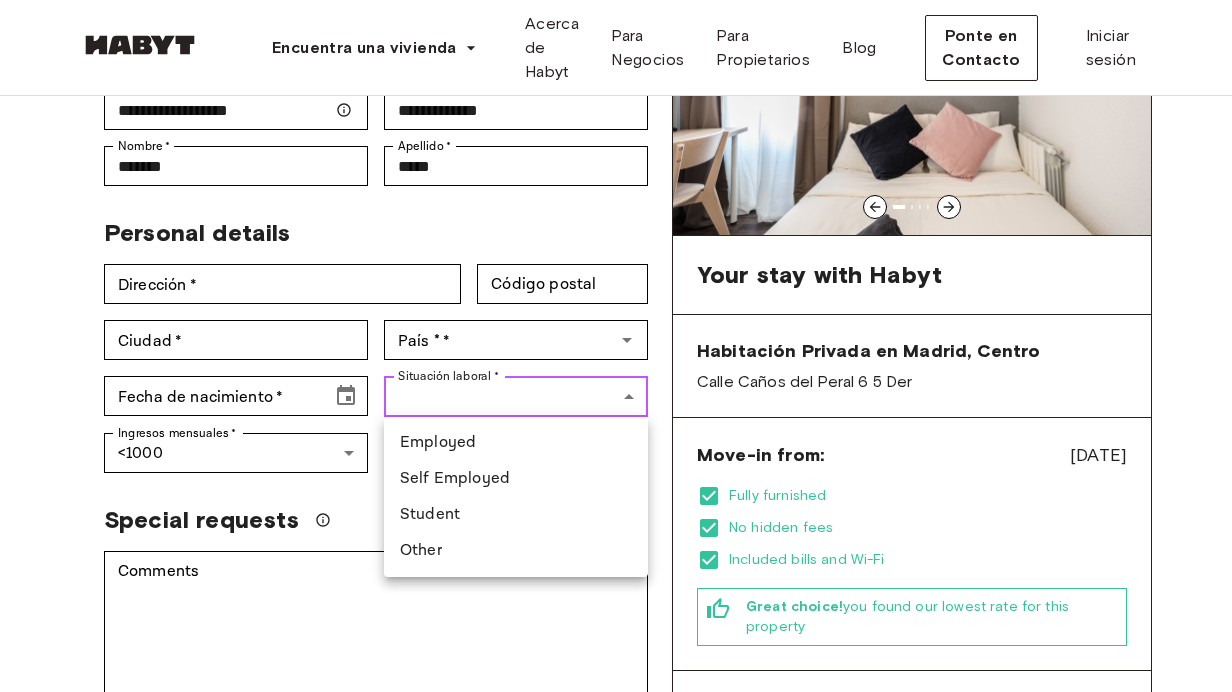 type on "*******" 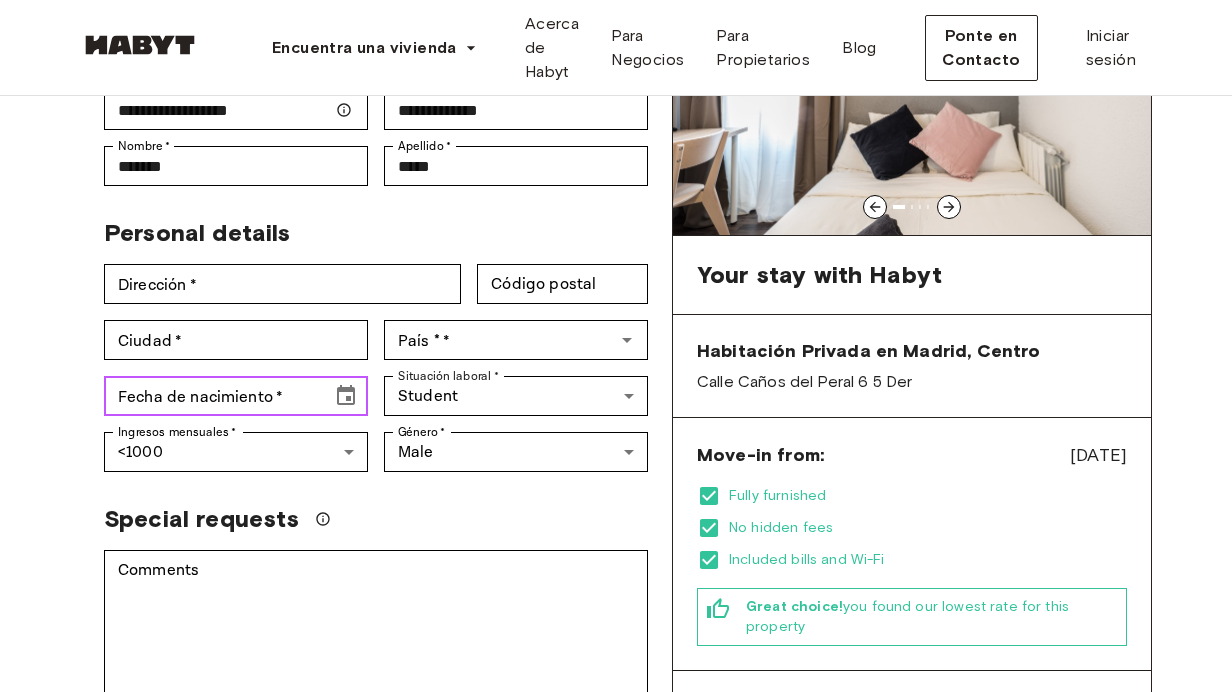 click on "Fecha de nacimiento   *" at bounding box center [211, 396] 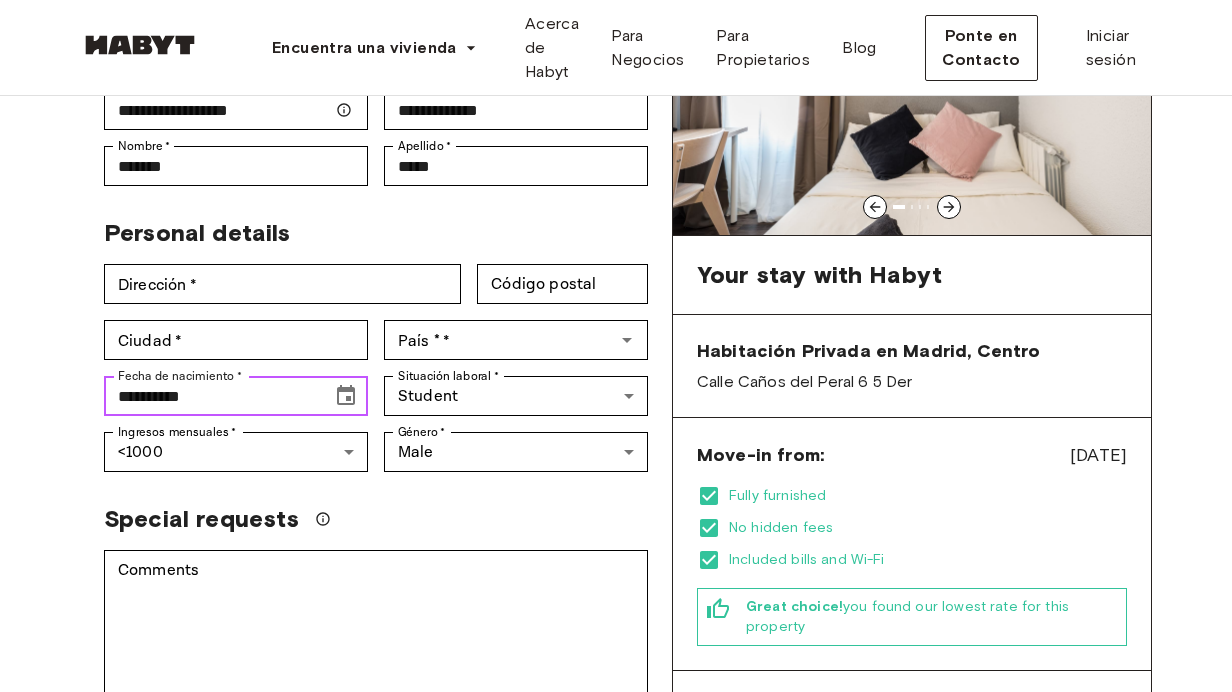 drag, startPoint x: 125, startPoint y: 398, endPoint x: 191, endPoint y: 407, distance: 66.61081 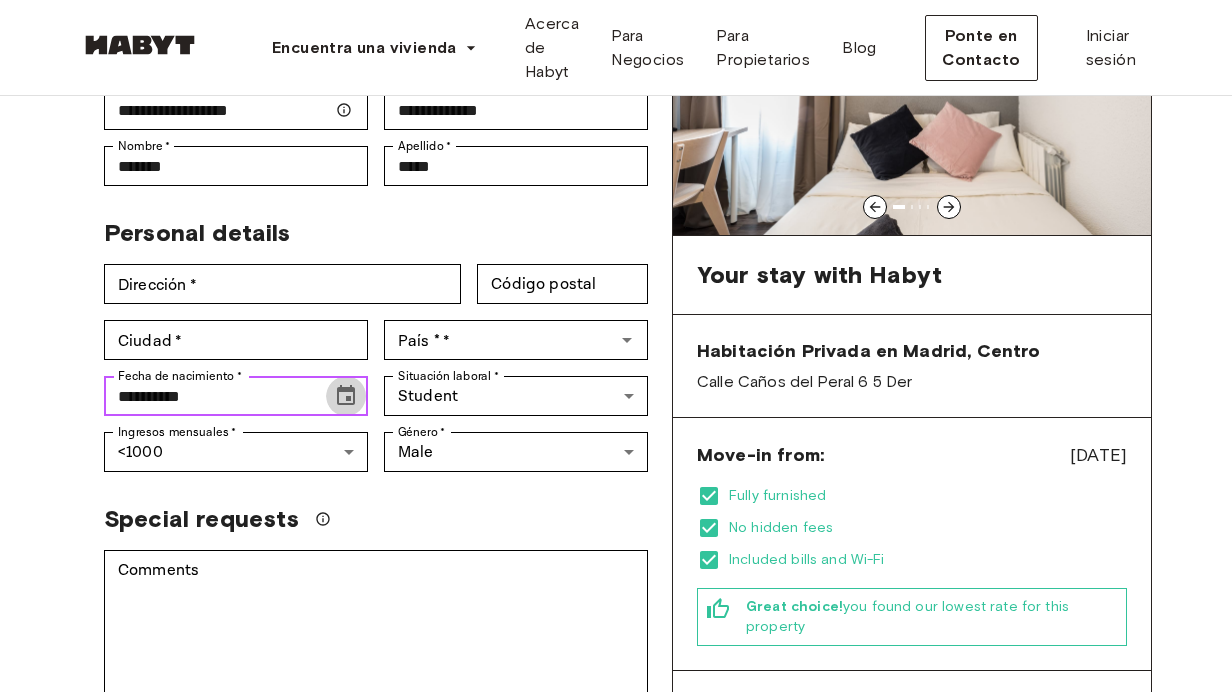 click 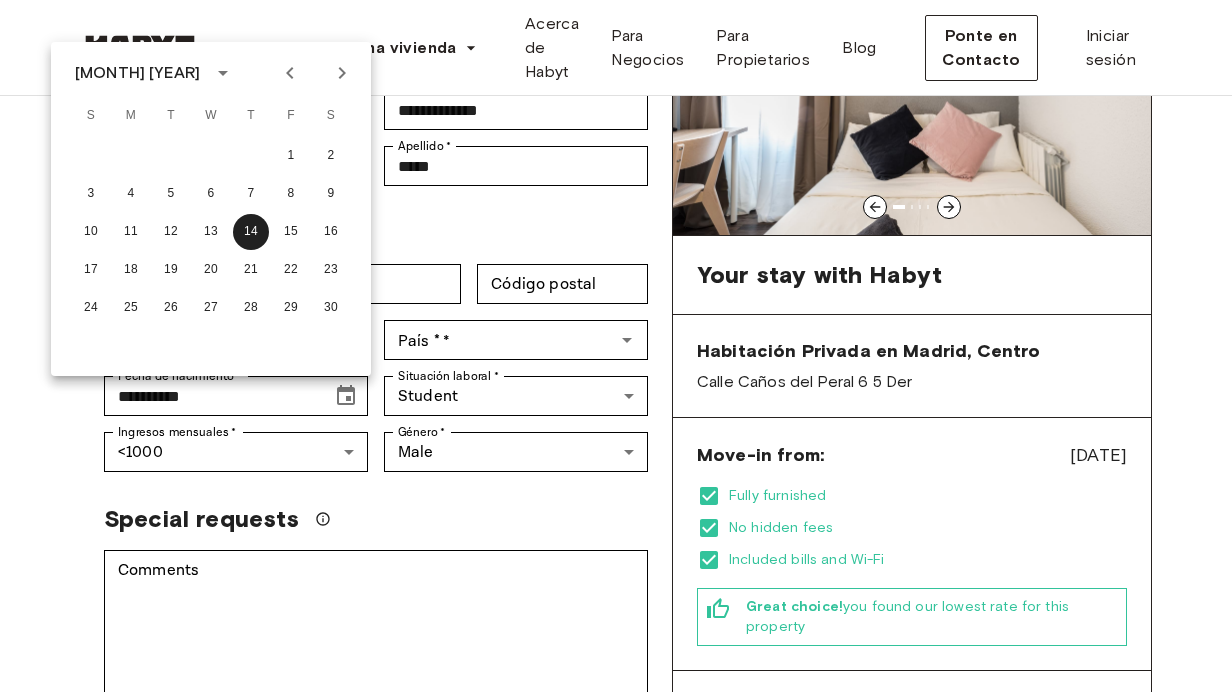 click 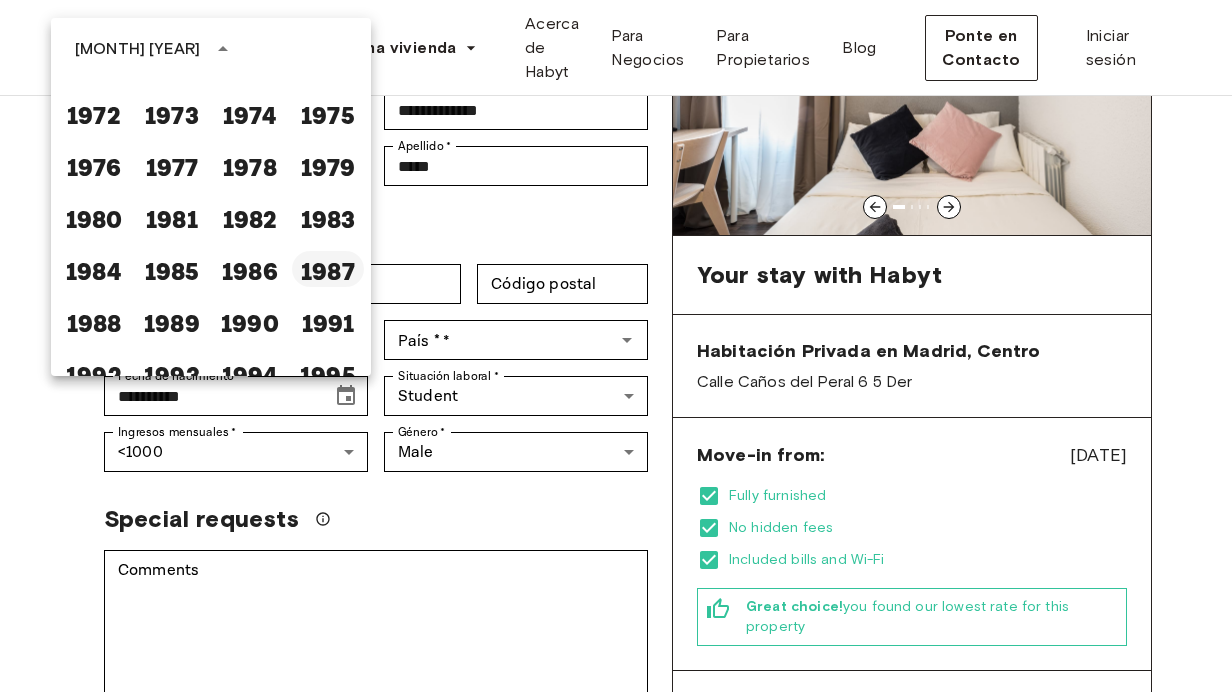 scroll, scrollTop: 981, scrollLeft: 0, axis: vertical 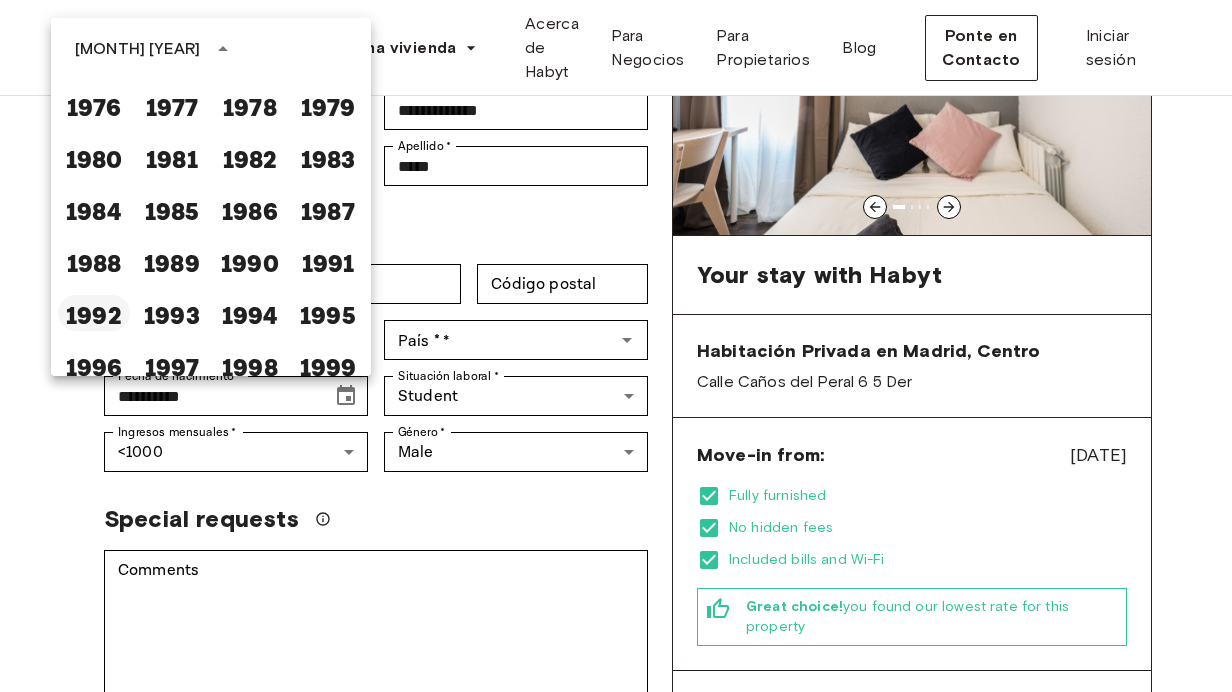 click on "1992" at bounding box center (94, 313) 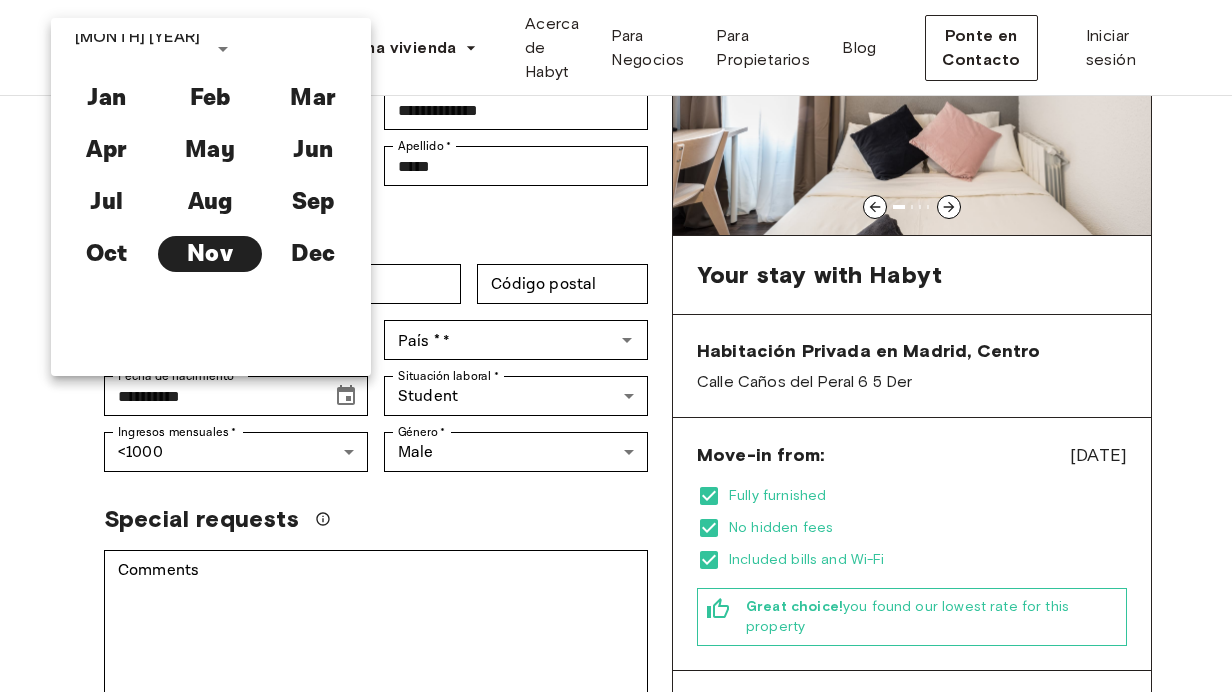 type on "**********" 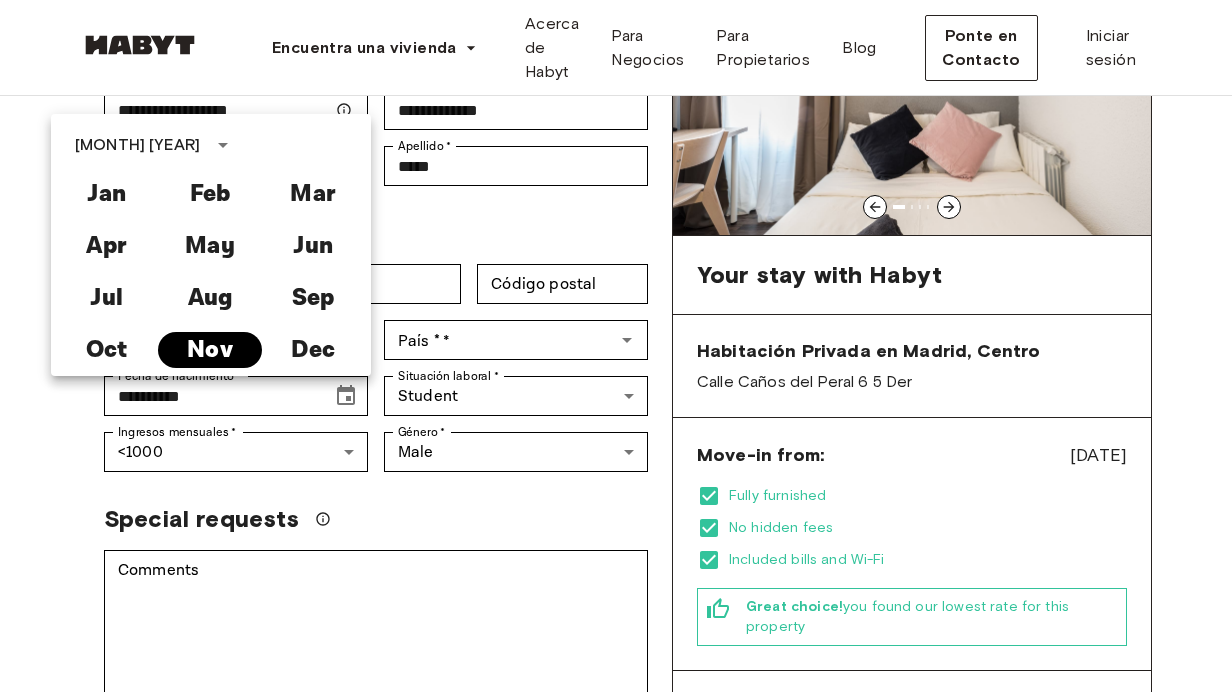 click on "Nov" at bounding box center [209, 350] 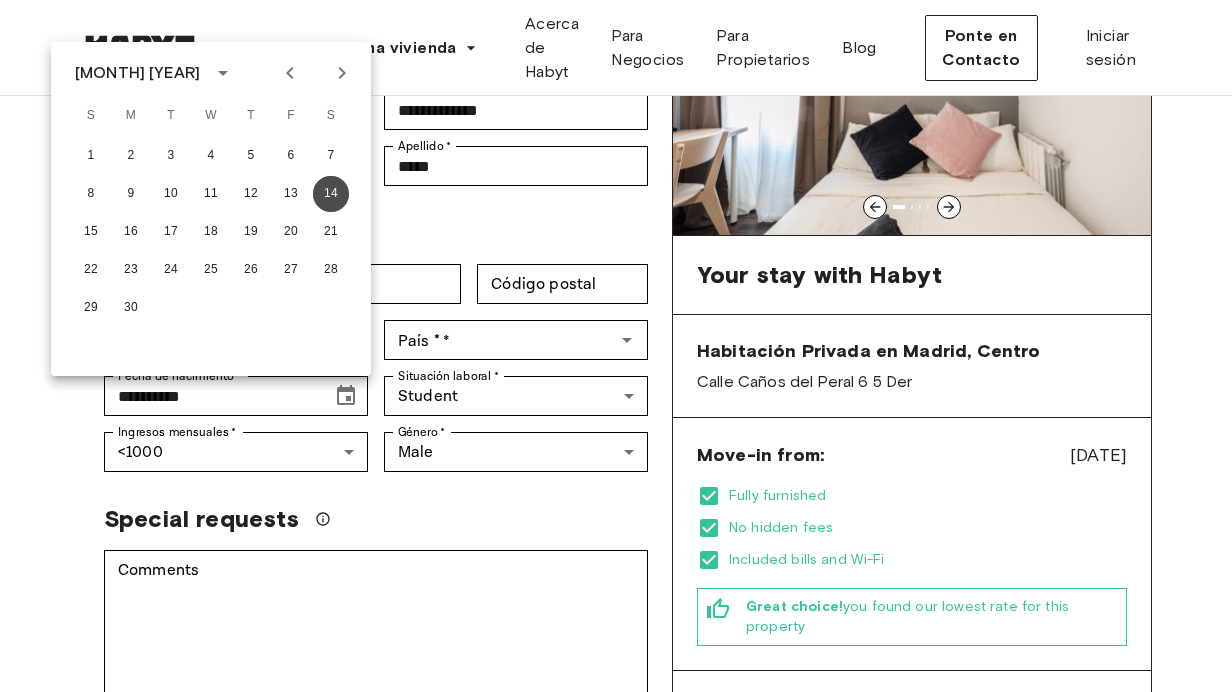 click on "14" at bounding box center (331, 194) 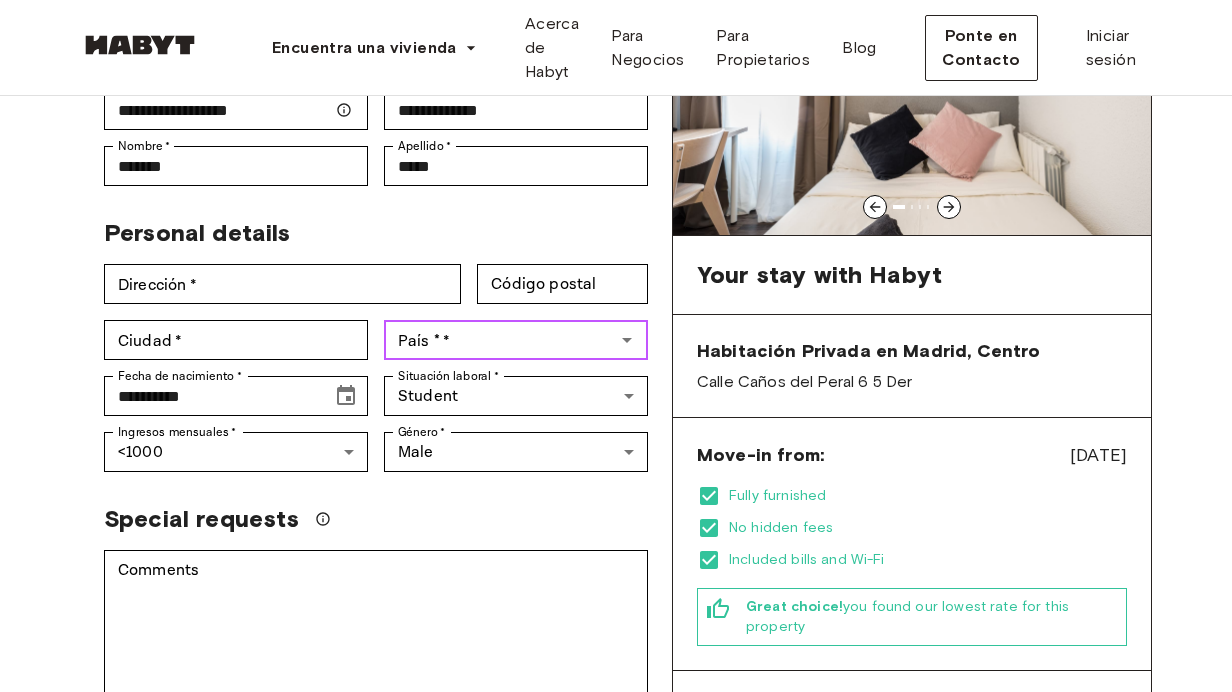 click on "País *   *" at bounding box center [499, 340] 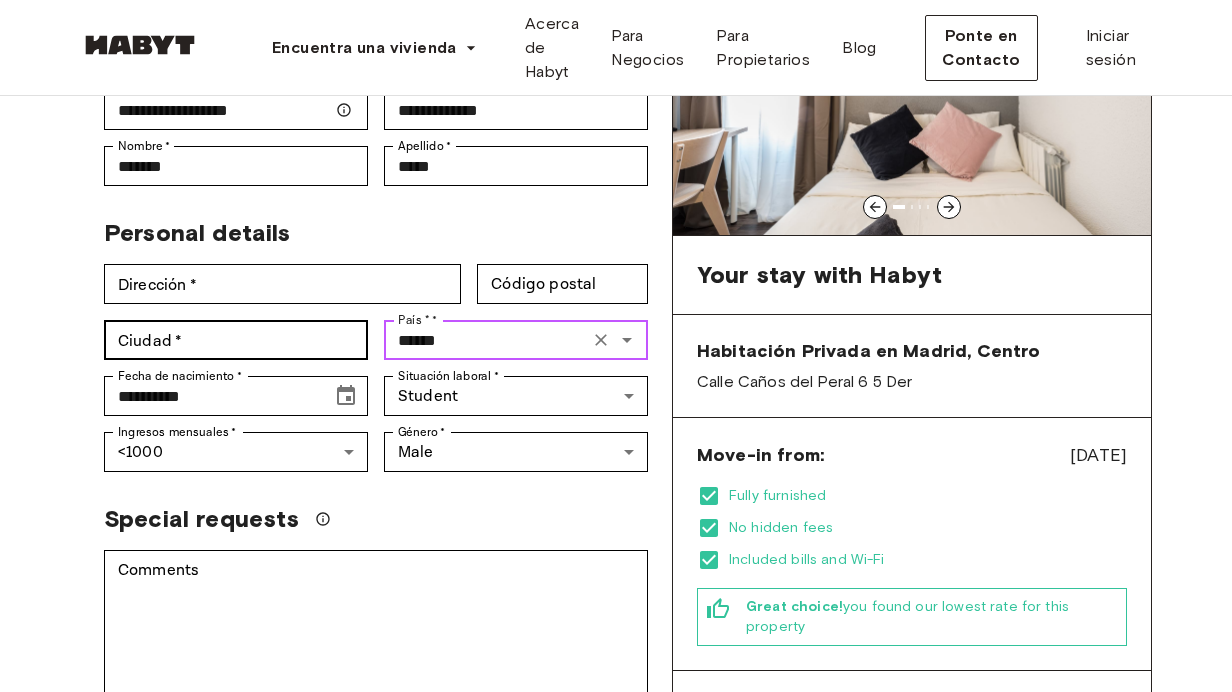 type on "******" 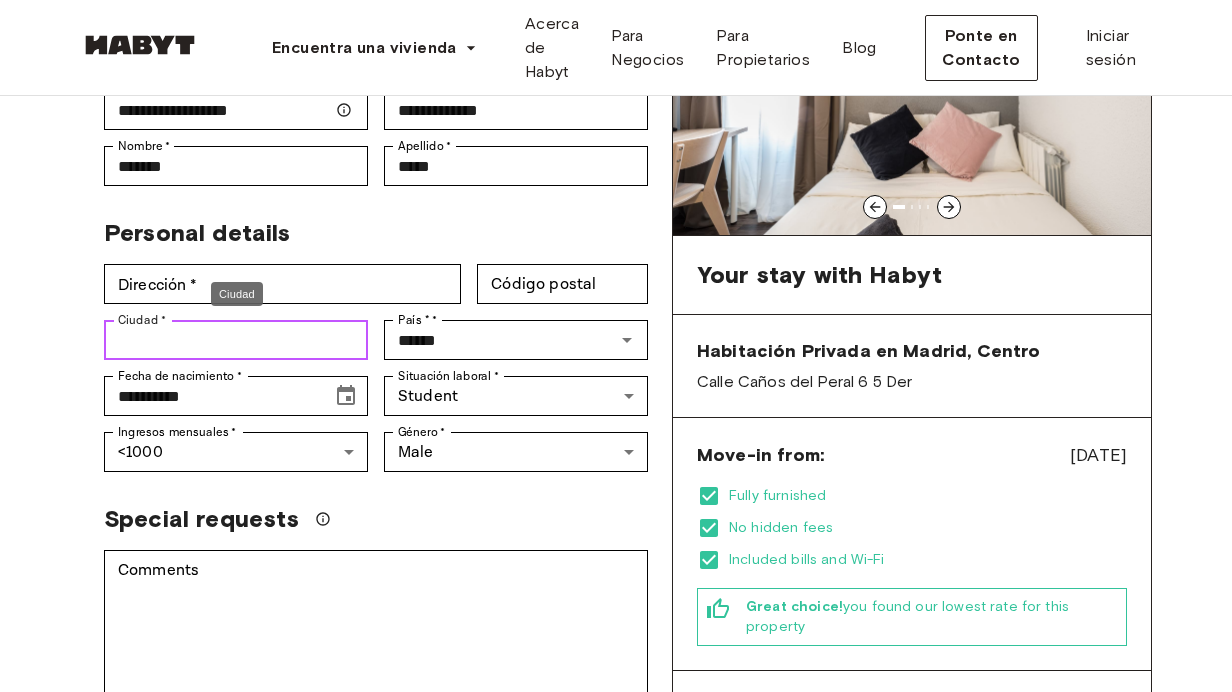 click on "Ciudad   *" at bounding box center (236, 340) 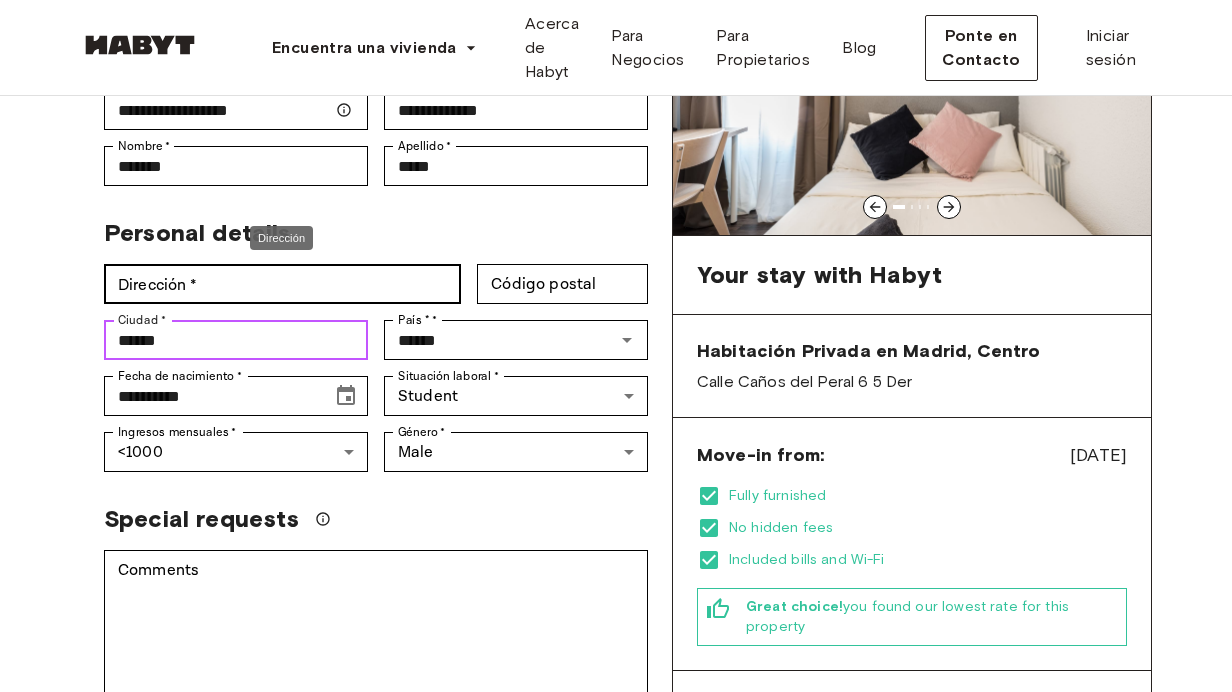 type on "******" 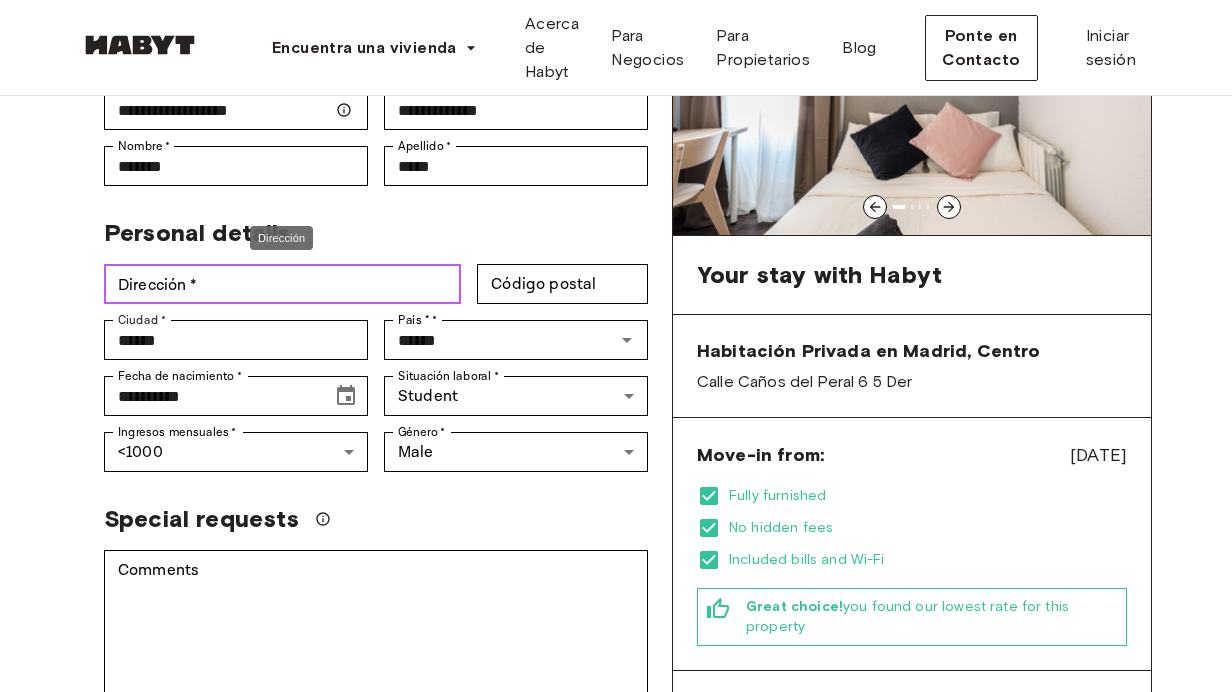 click on "Dirección   *" at bounding box center [282, 284] 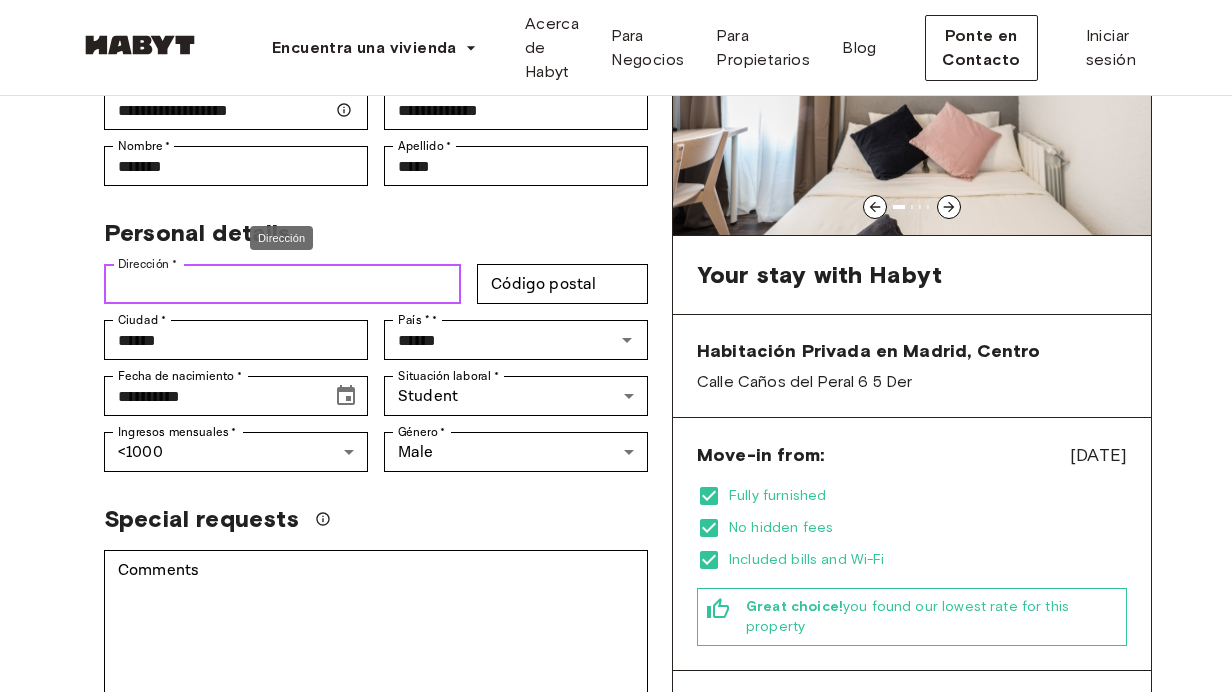 paste on "**********" 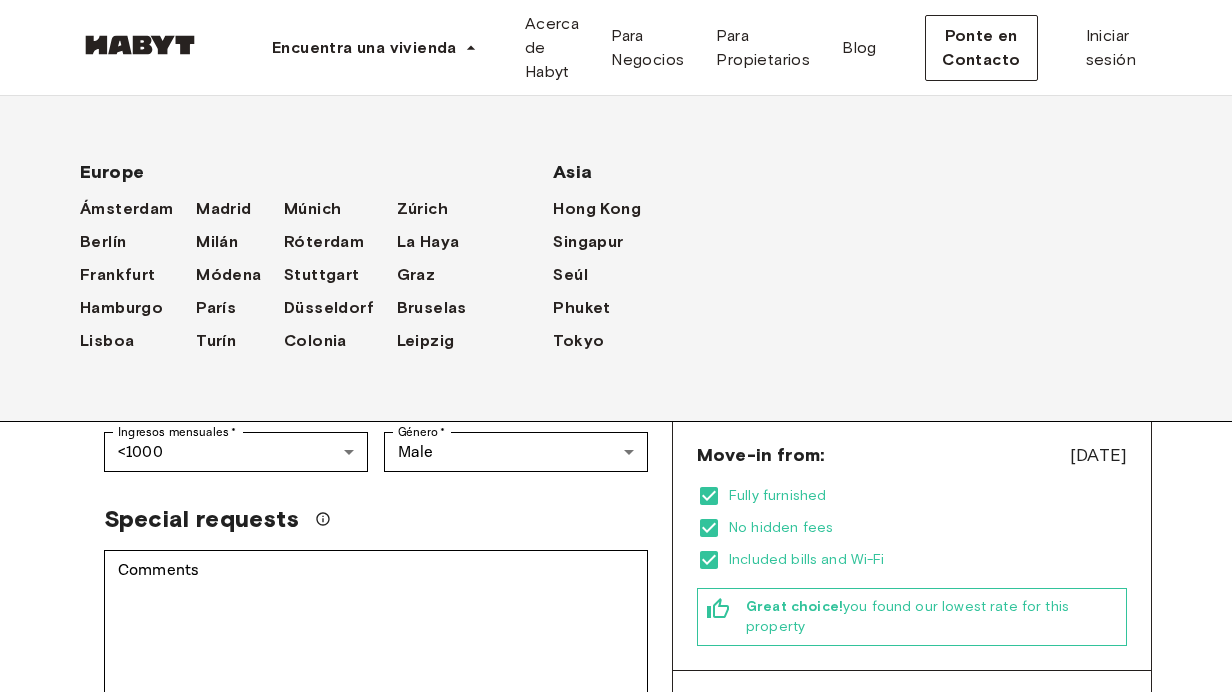 type on "**********" 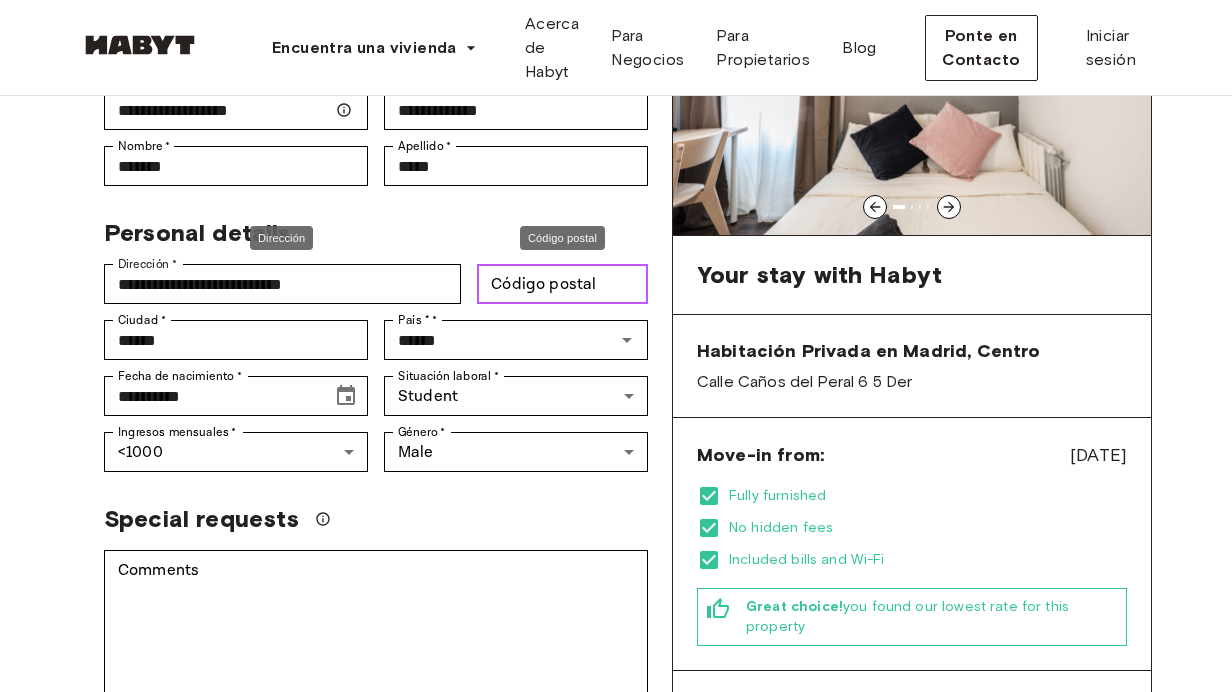 click on "Código postal Código postal" at bounding box center (562, 284) 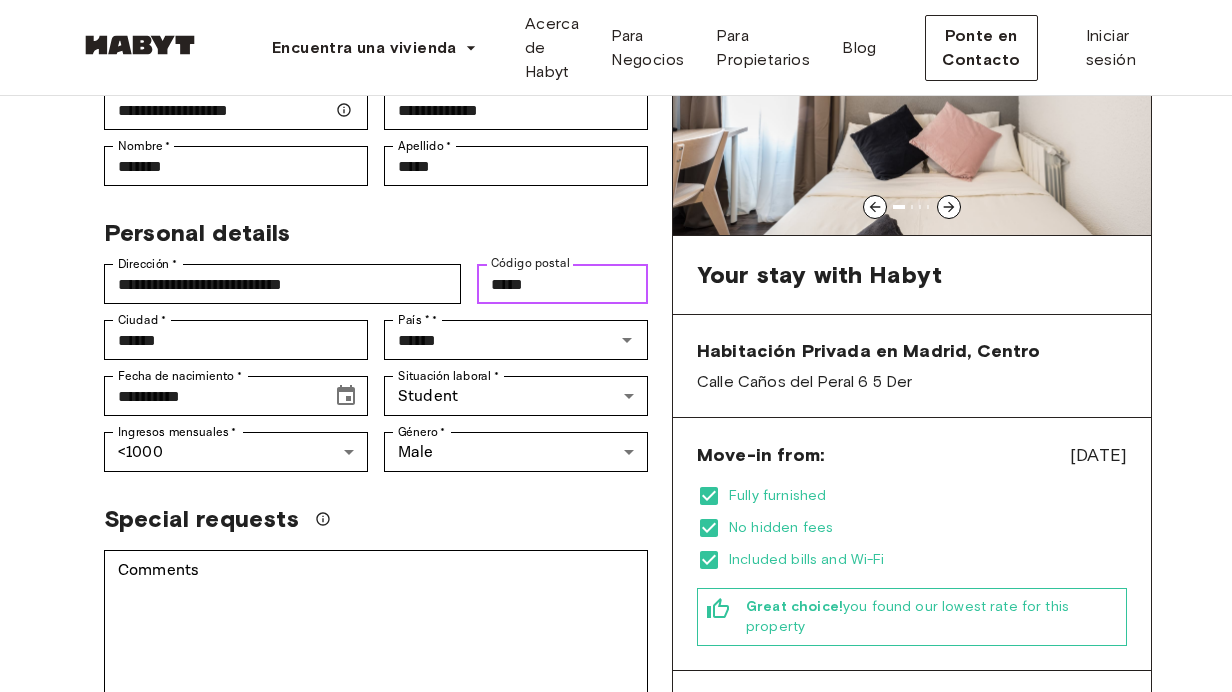 type on "*****" 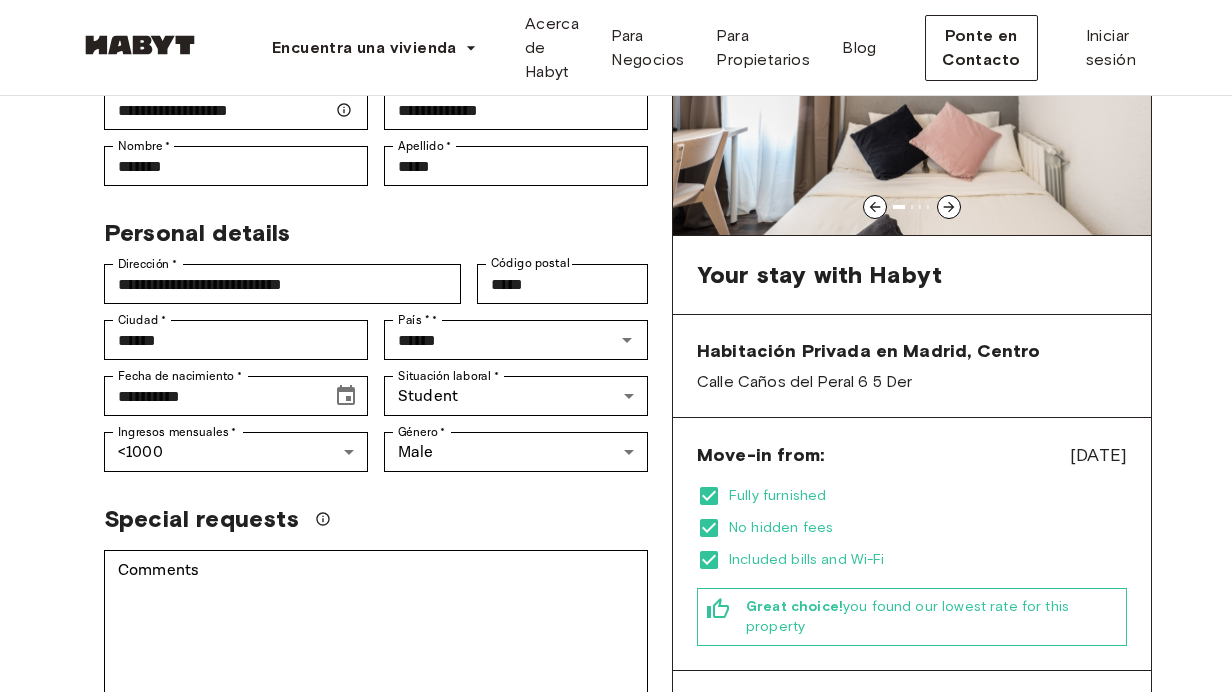 click on "Comments * Comments" at bounding box center [368, 619] 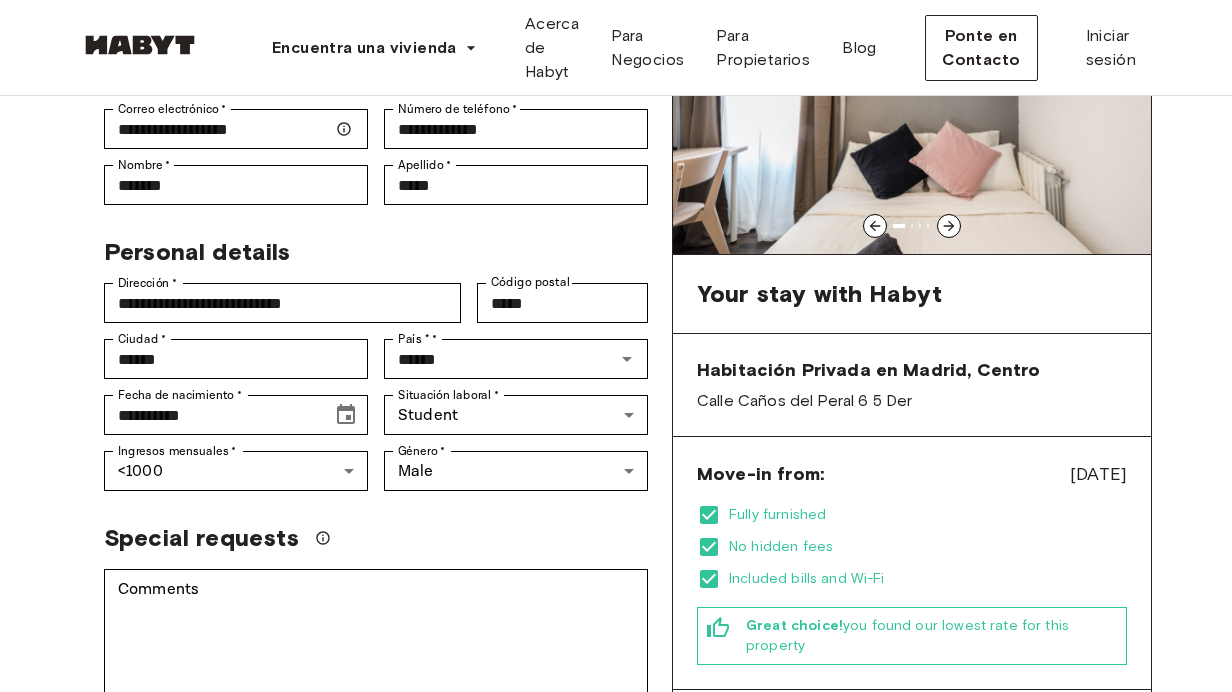 scroll, scrollTop: 220, scrollLeft: 0, axis: vertical 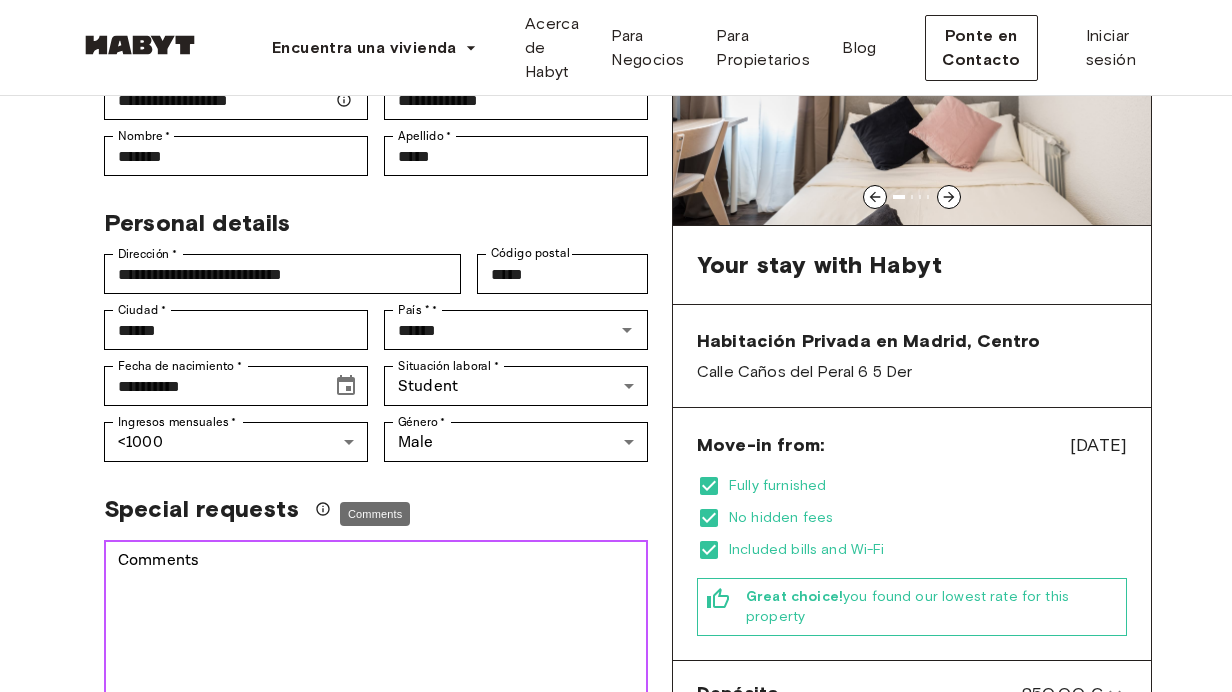 click on "Comments" at bounding box center [376, 618] 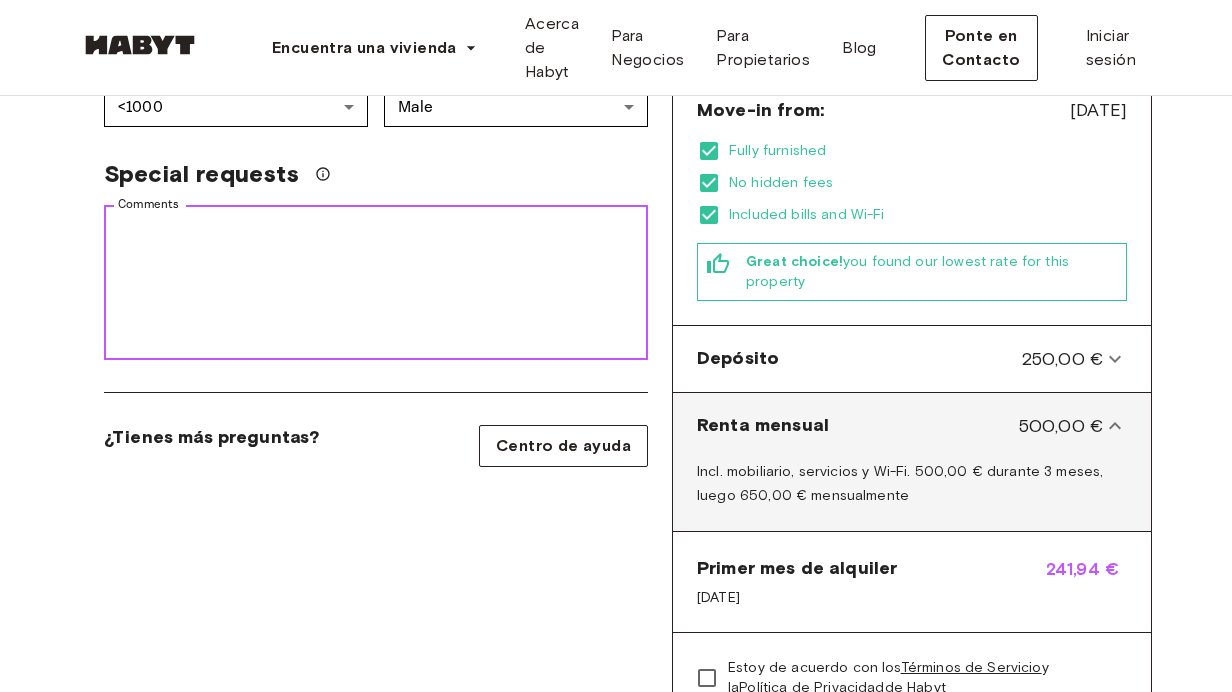 scroll, scrollTop: 564, scrollLeft: 0, axis: vertical 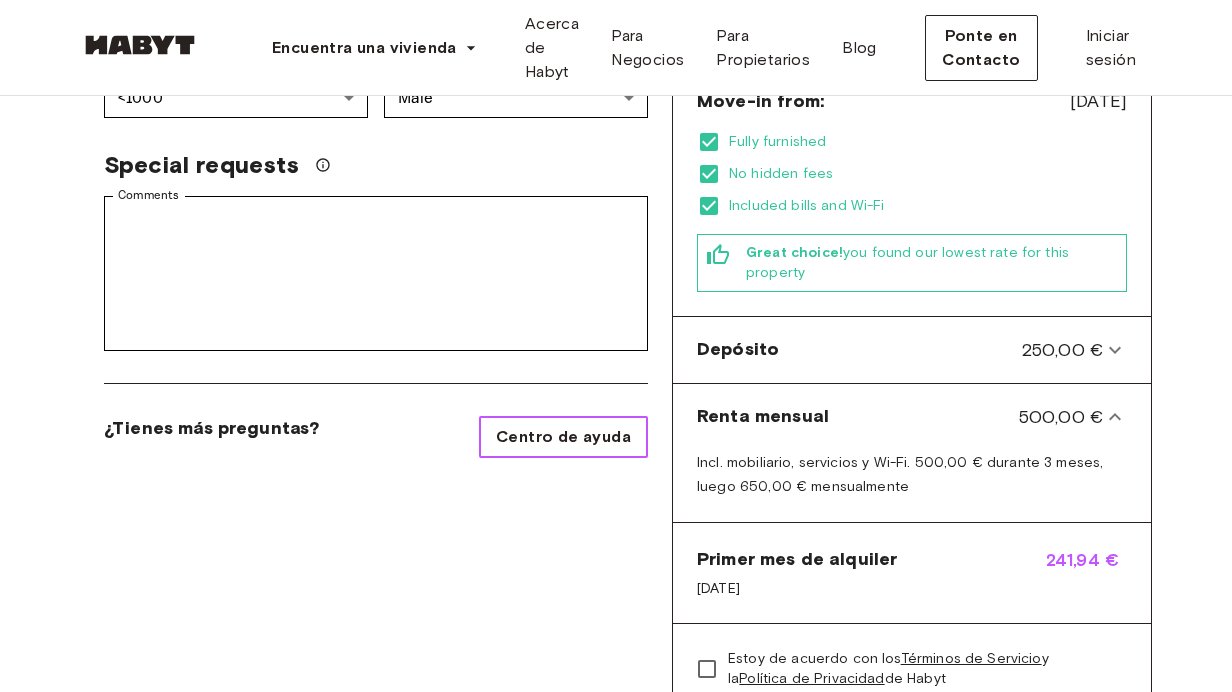 click on "Centro de ayuda" at bounding box center [563, 437] 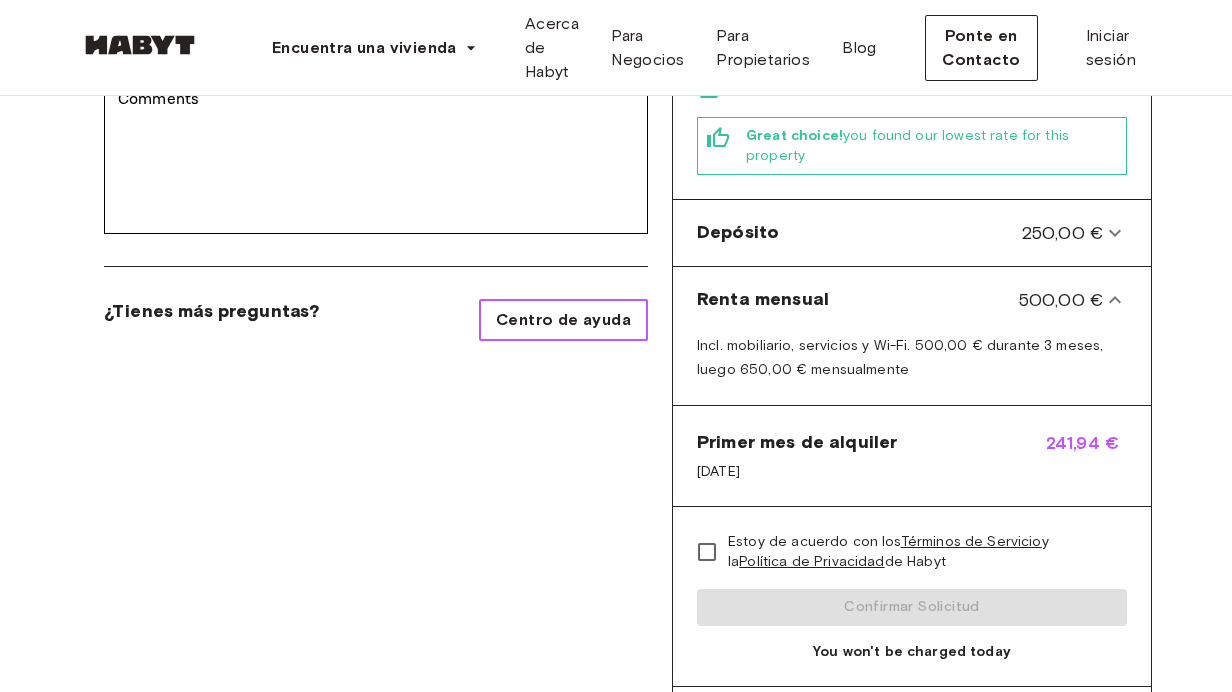 scroll, scrollTop: 682, scrollLeft: 0, axis: vertical 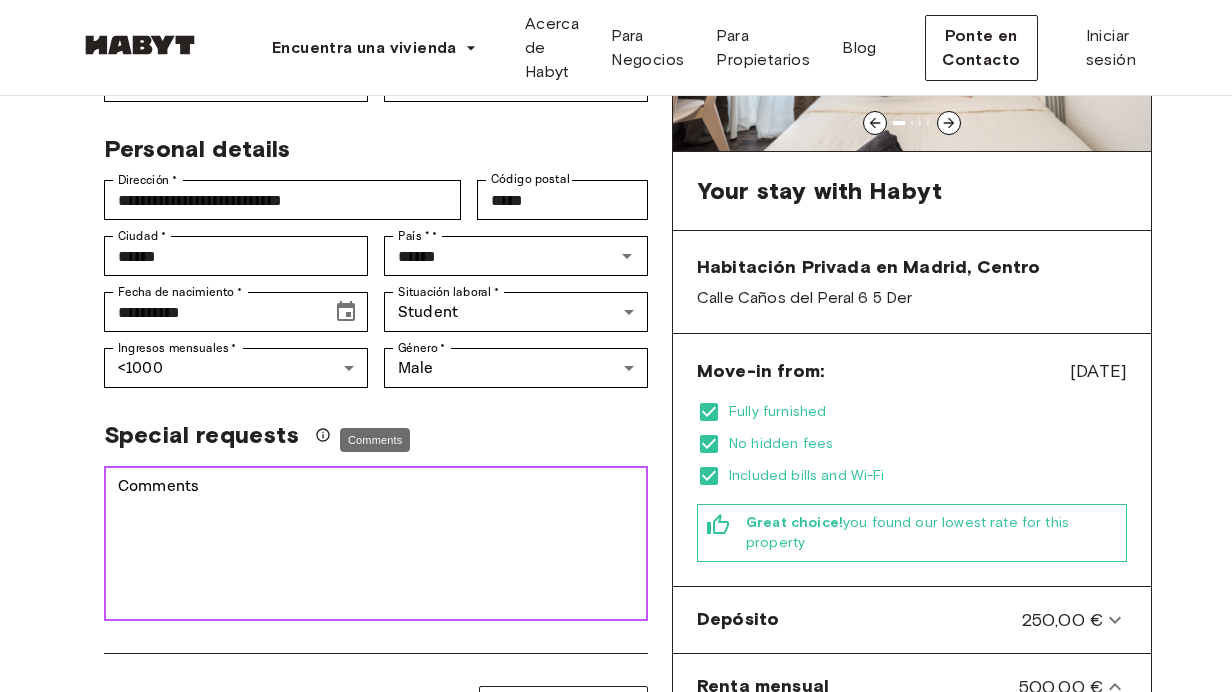 click on "Comments" at bounding box center [376, 544] 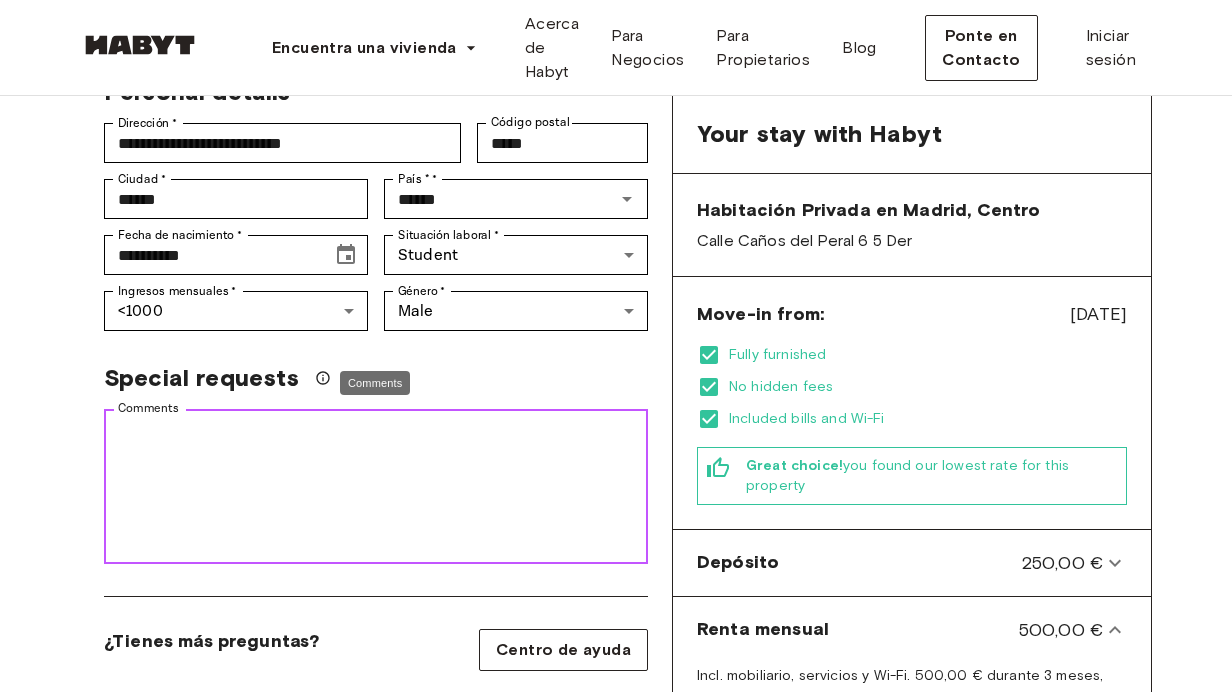 scroll, scrollTop: 379, scrollLeft: 0, axis: vertical 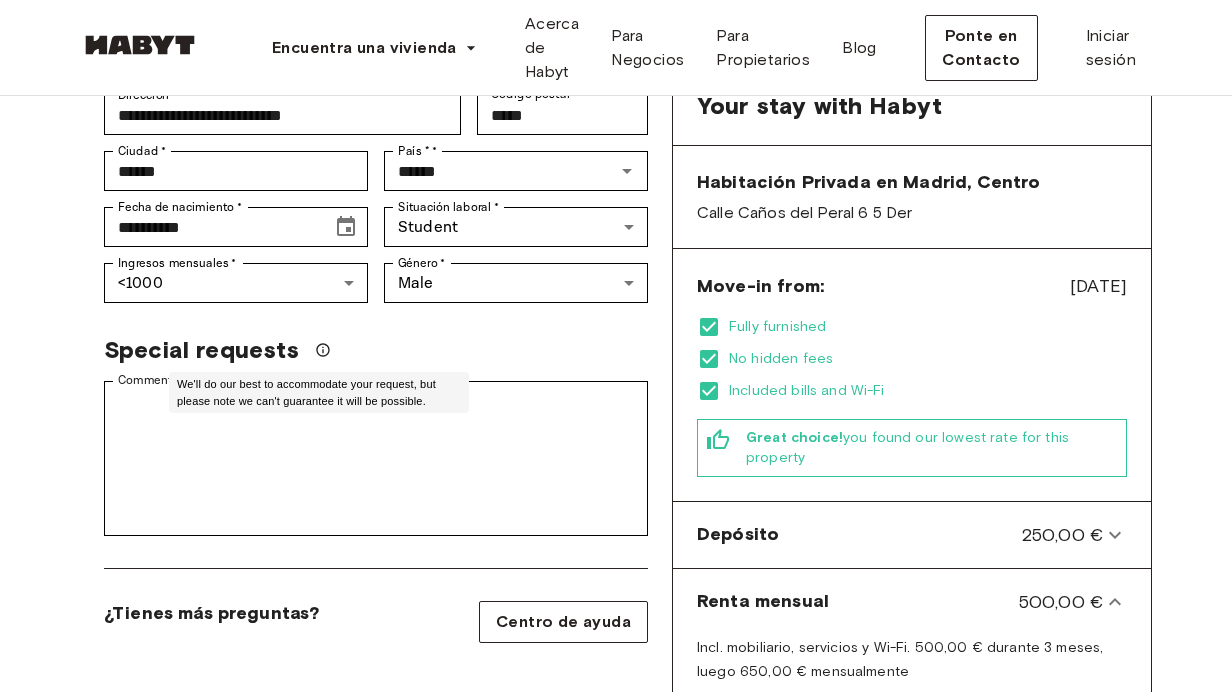 click 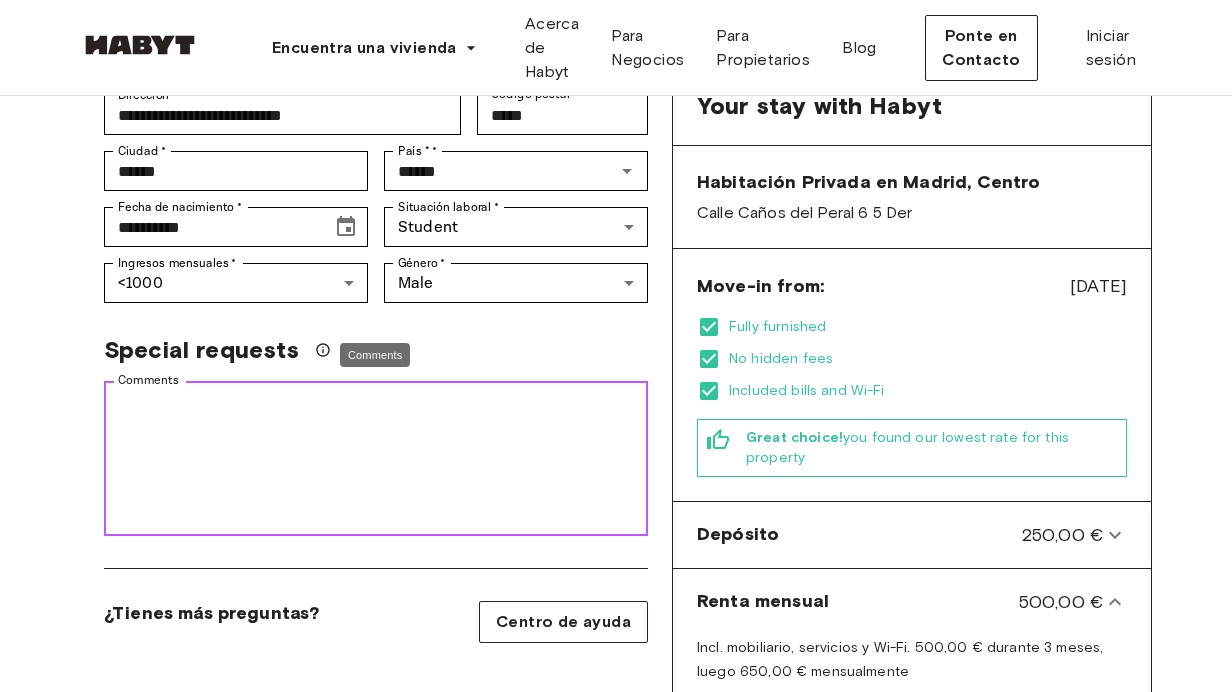click on "Comments" at bounding box center (376, 459) 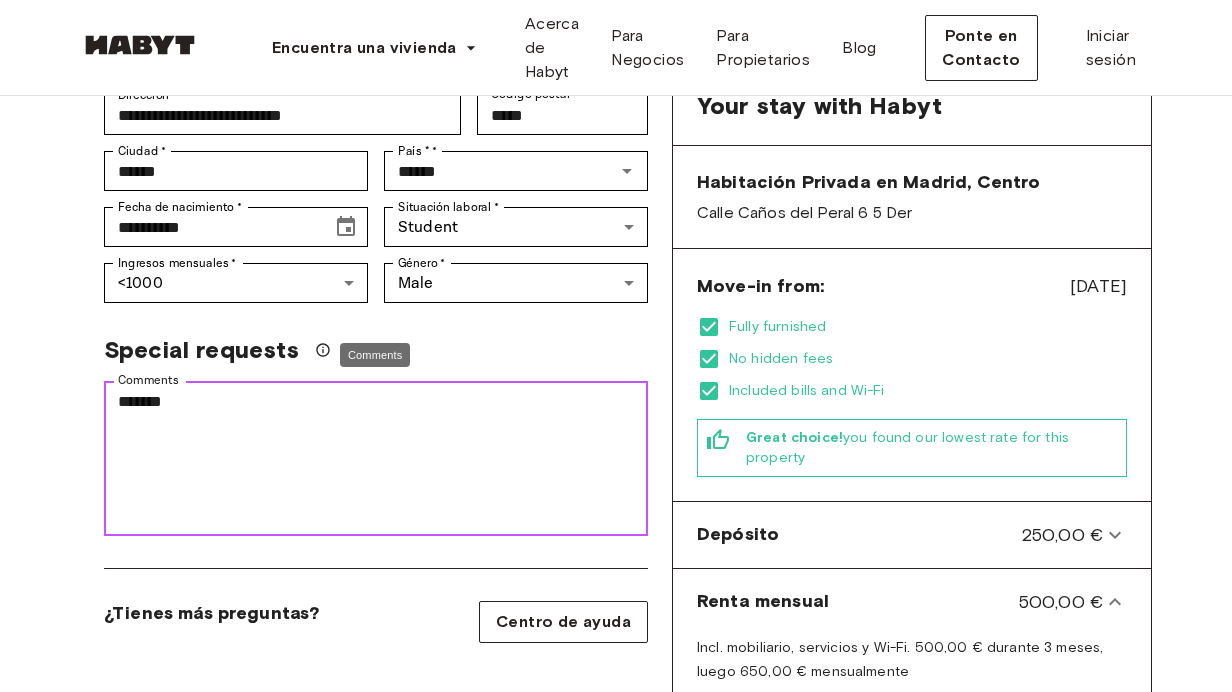 click on "******" at bounding box center (376, 459) 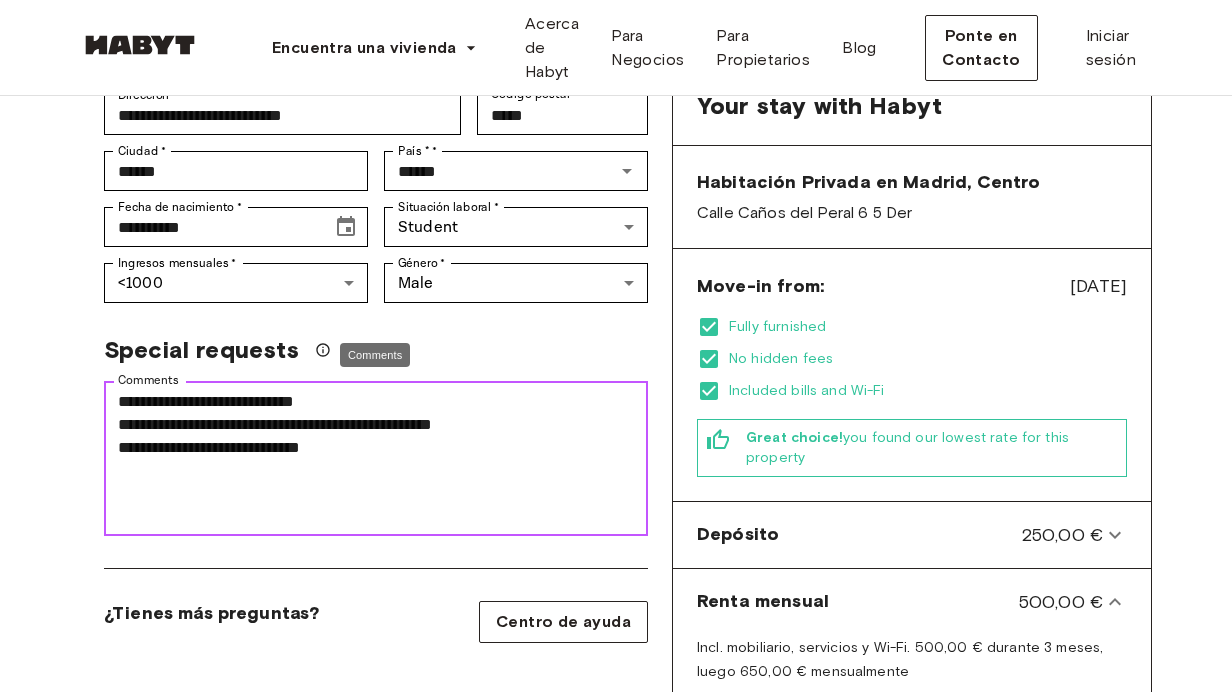 click on "**********" at bounding box center (376, 459) 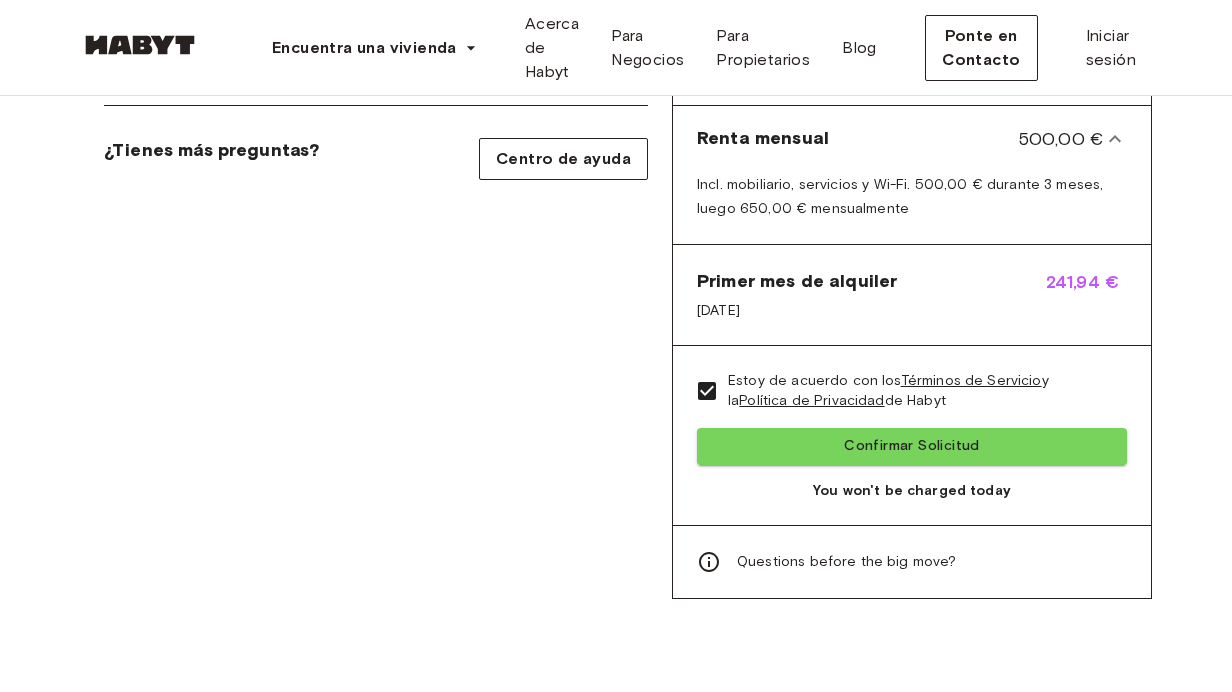 scroll, scrollTop: 960, scrollLeft: 0, axis: vertical 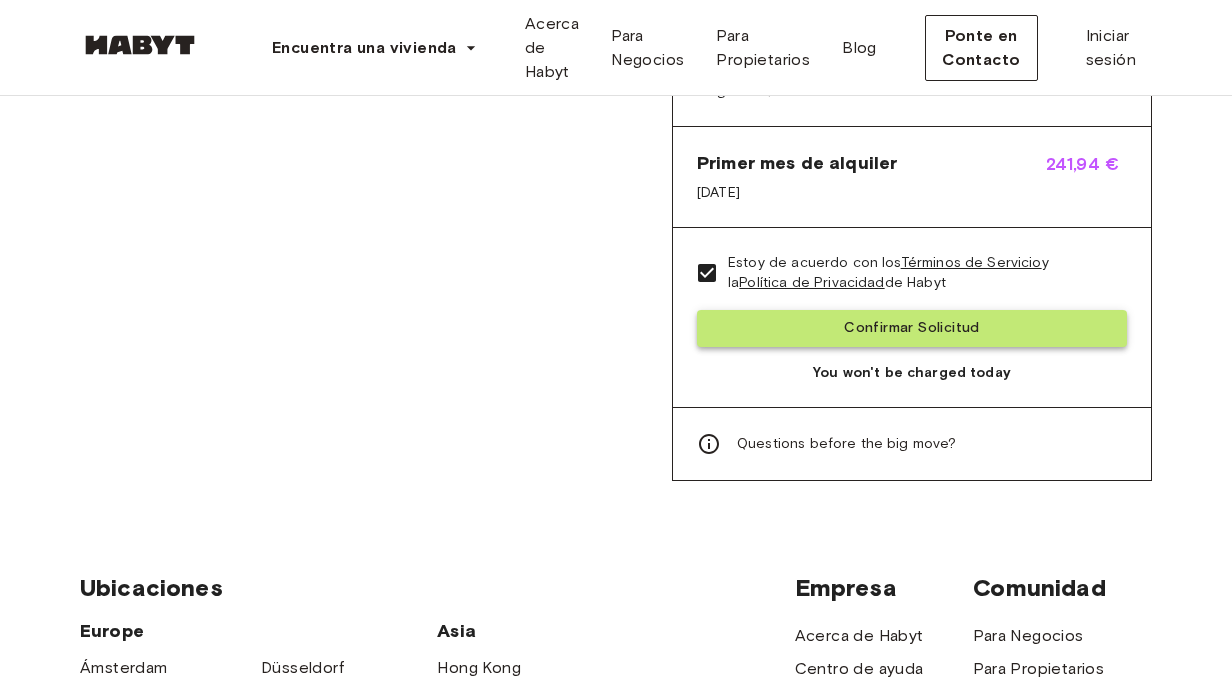 type on "**********" 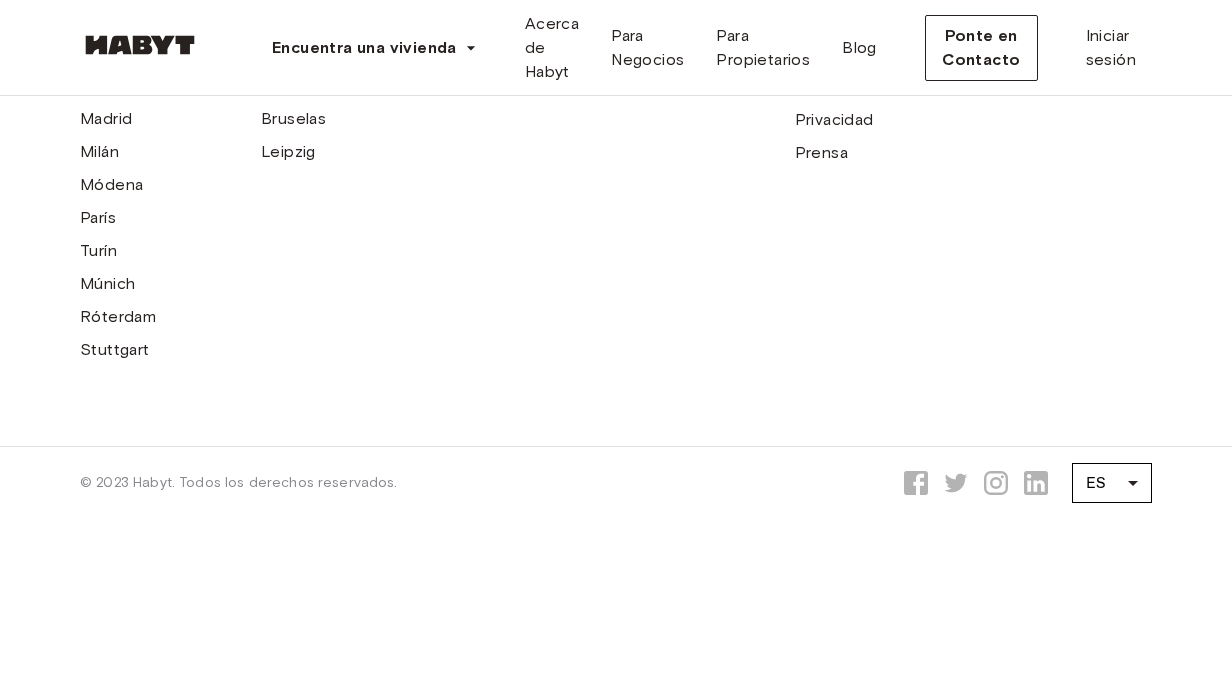 scroll, scrollTop: 0, scrollLeft: 0, axis: both 